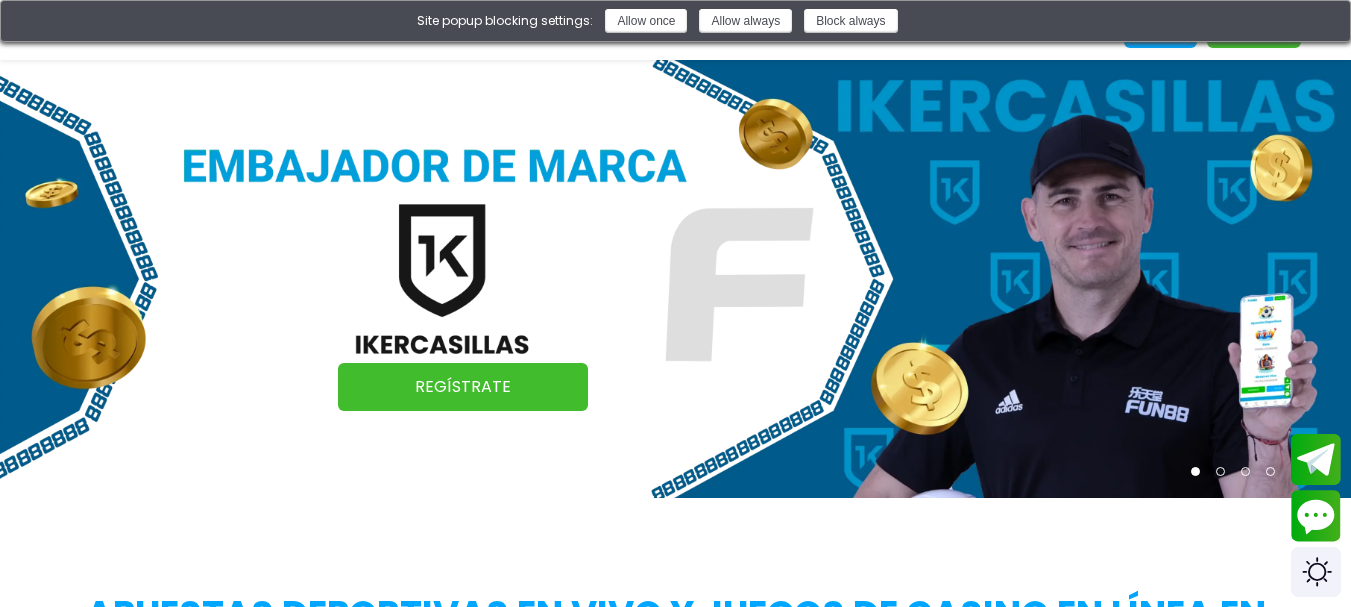 scroll, scrollTop: 0, scrollLeft: 0, axis: both 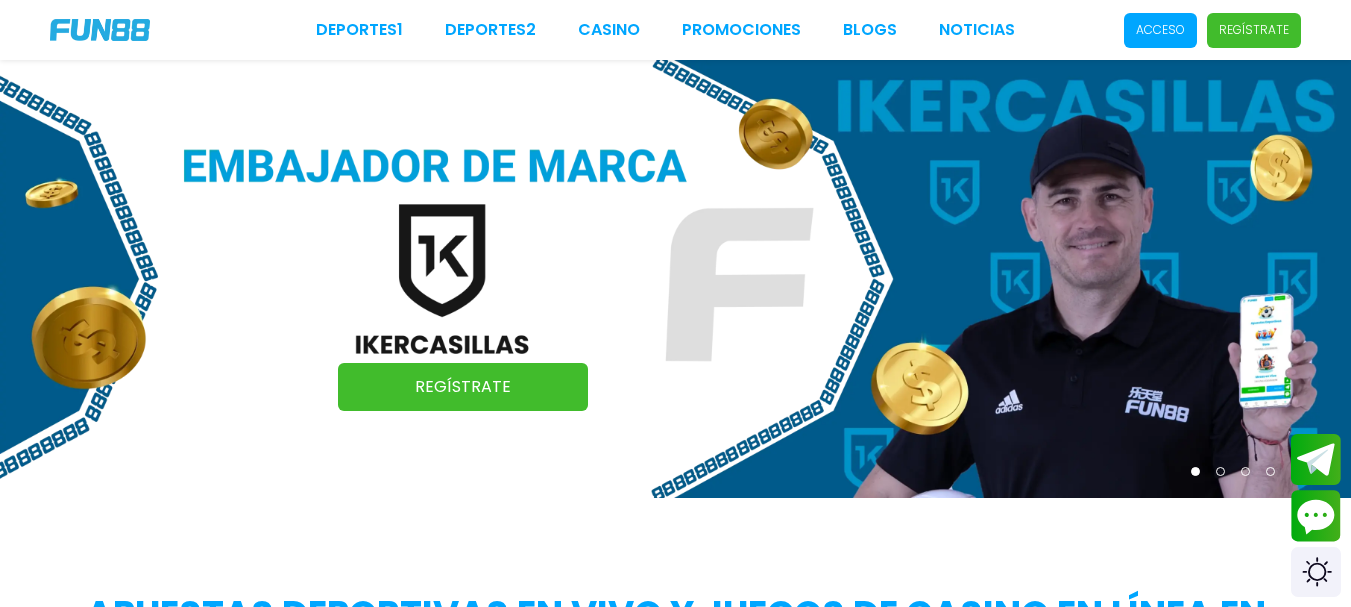click on "Acceso" at bounding box center [1160, 30] 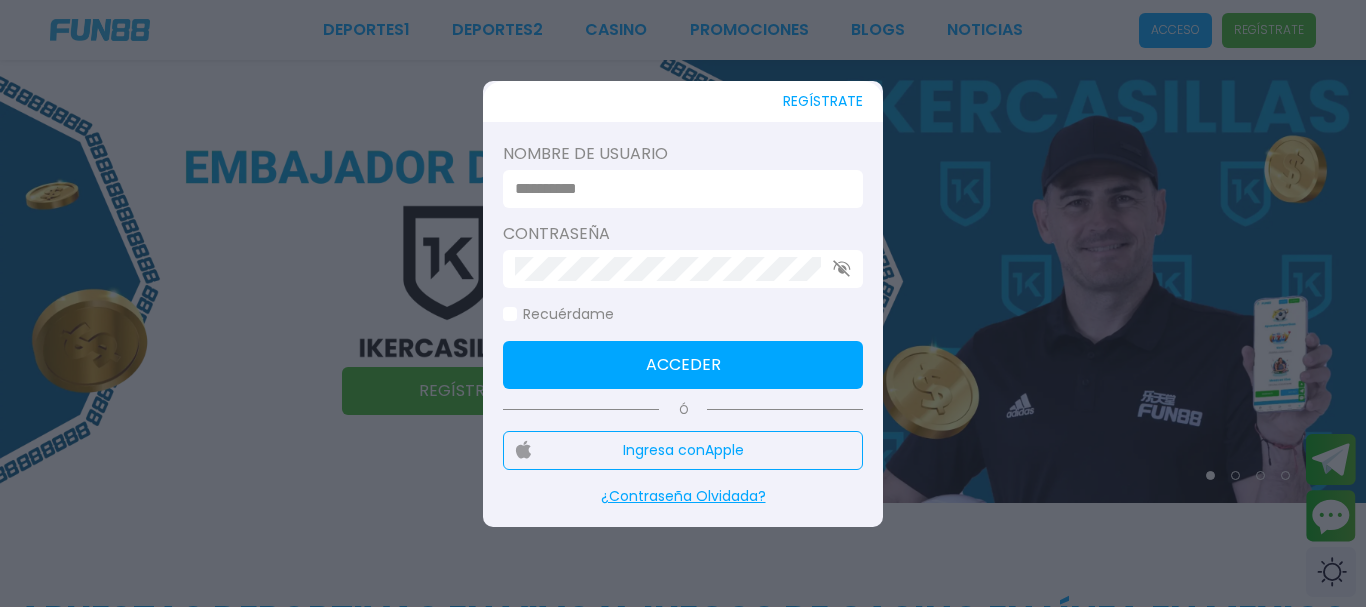 type on "*********" 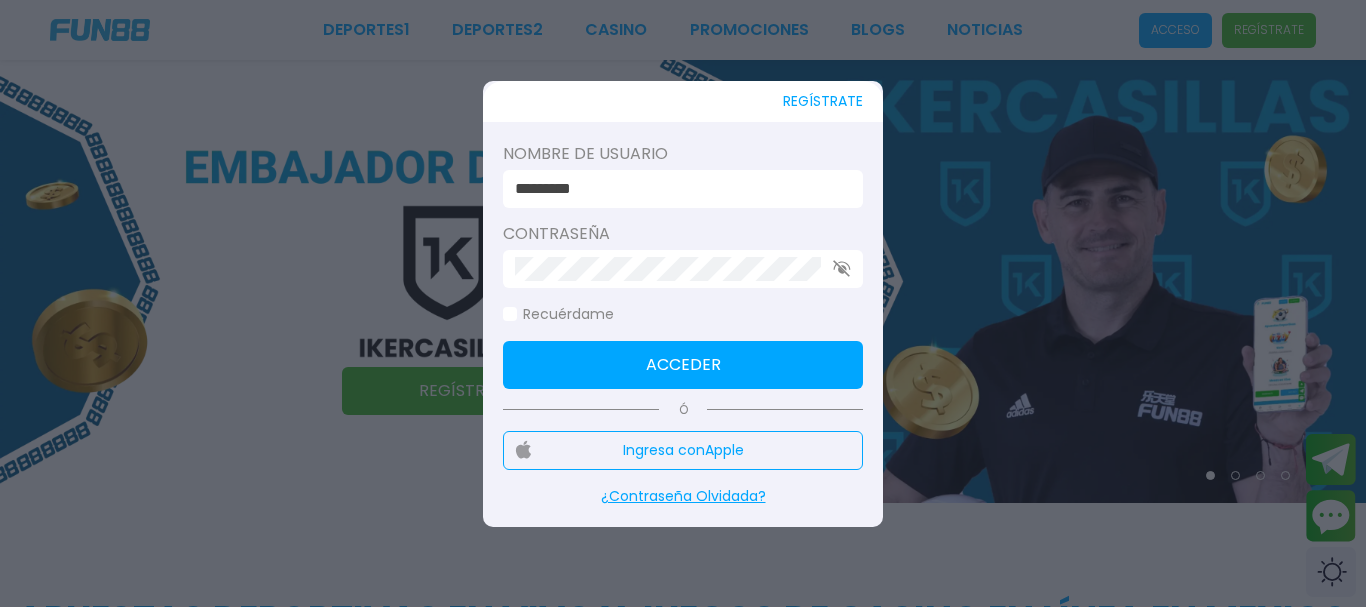 click on "*********" at bounding box center [677, 189] 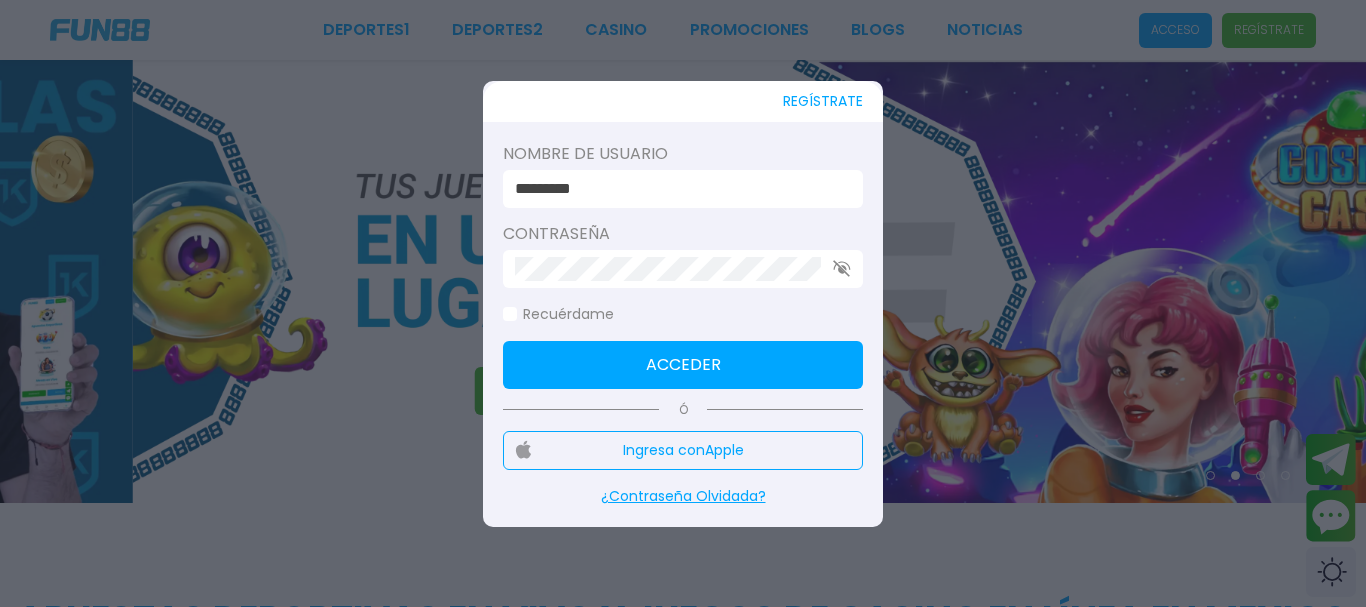 click on "Acceder" at bounding box center [683, 365] 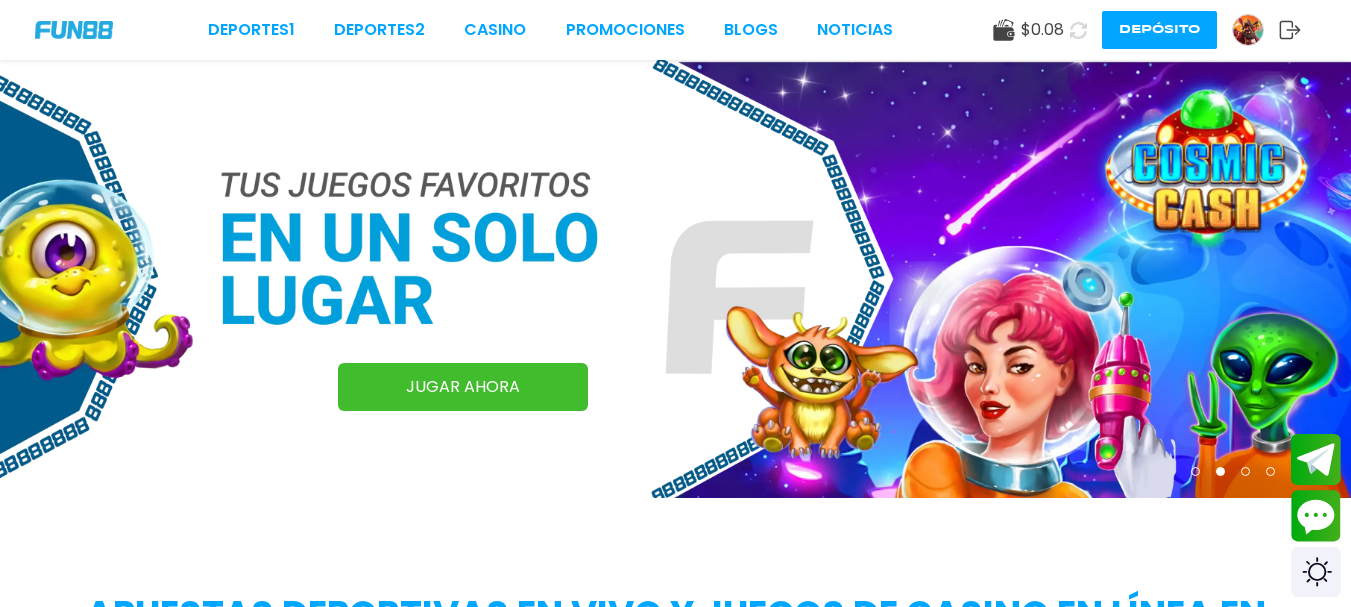 click on "Depósito" at bounding box center (1159, 30) 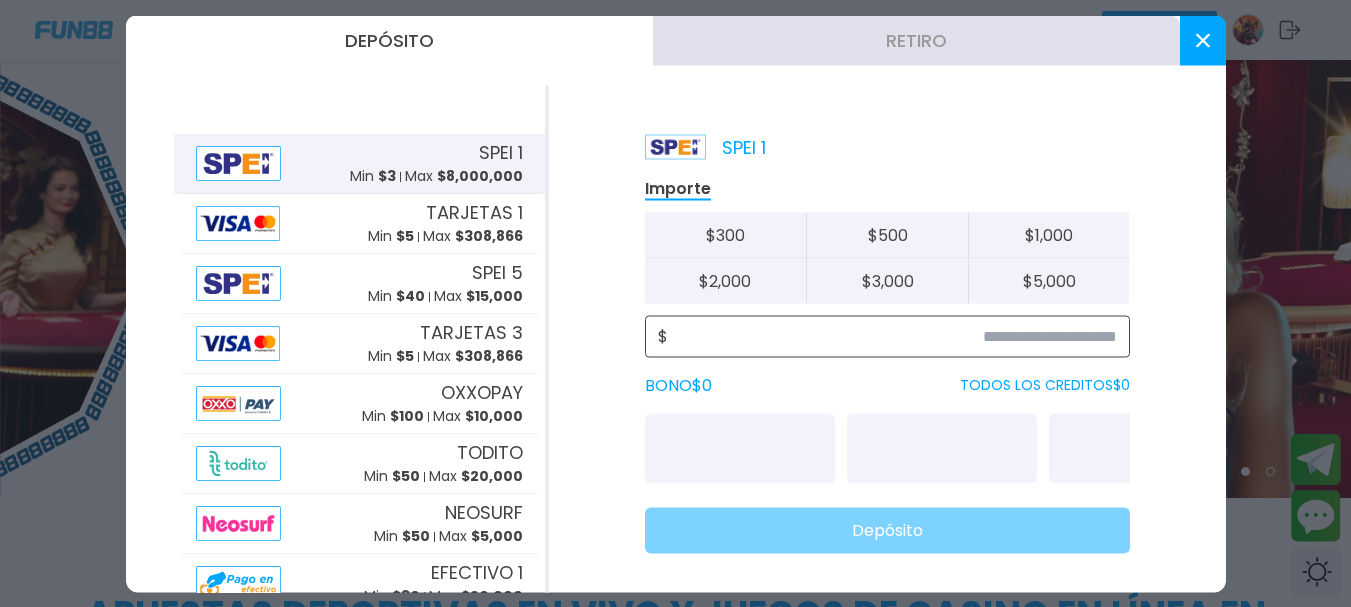 click at bounding box center [892, 336] 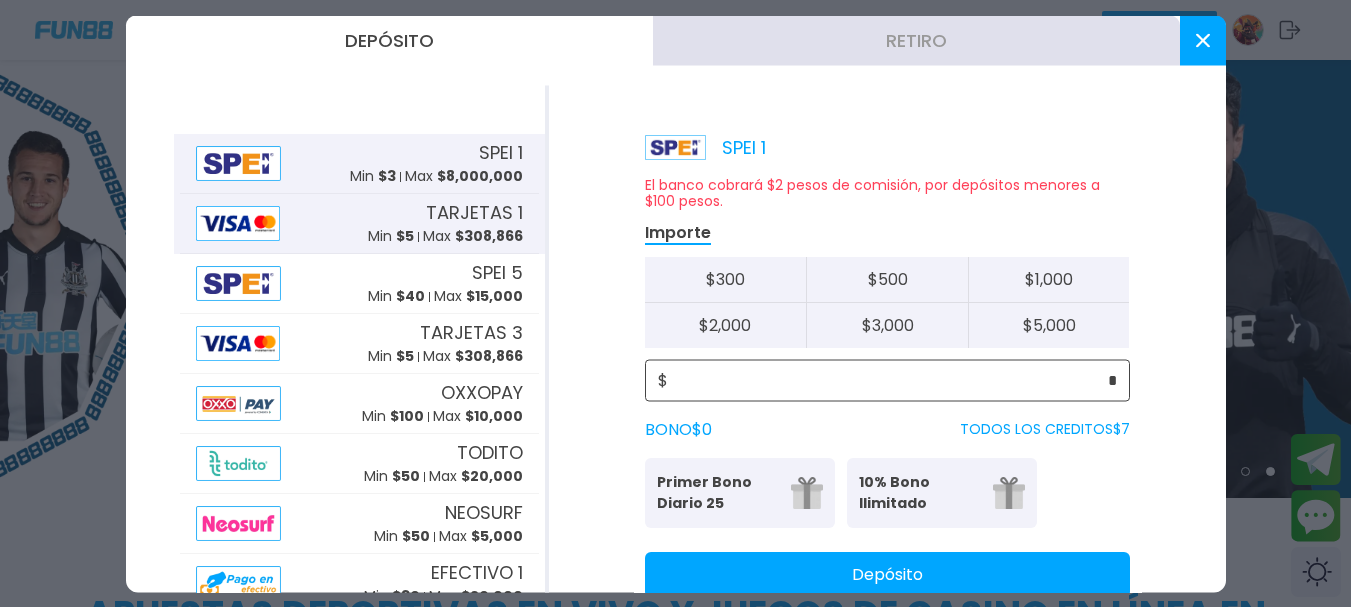 type on "*" 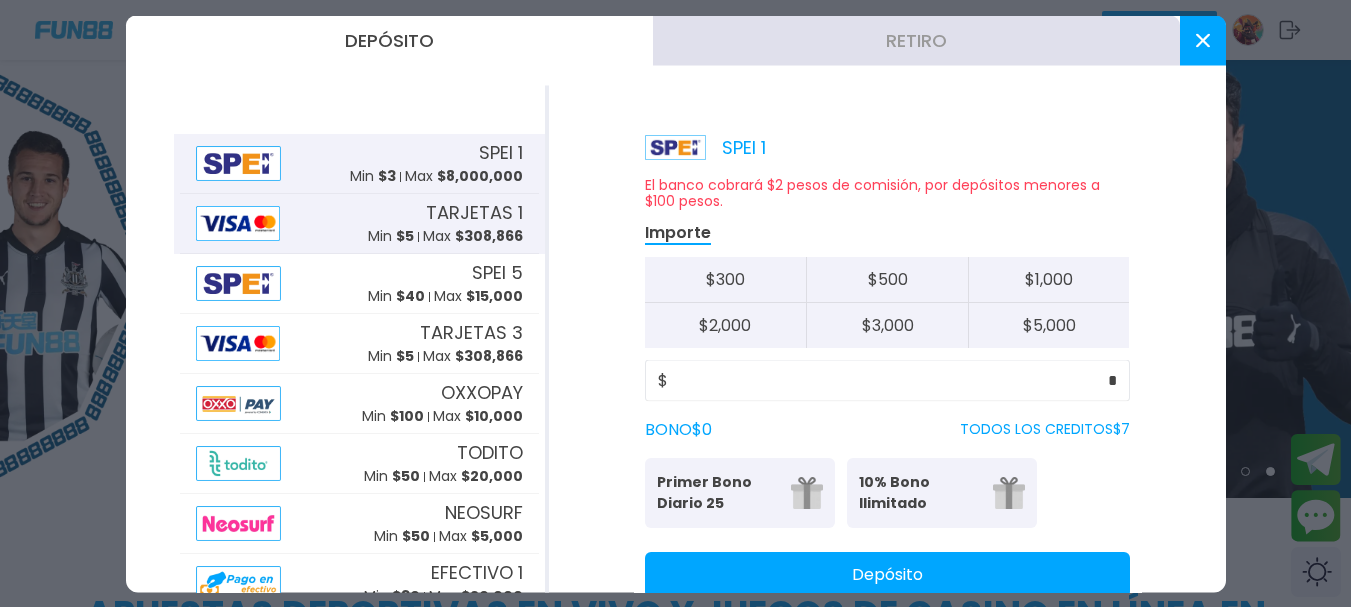 click on "Min   $ 5 Max   $ 308,866" at bounding box center (445, 236) 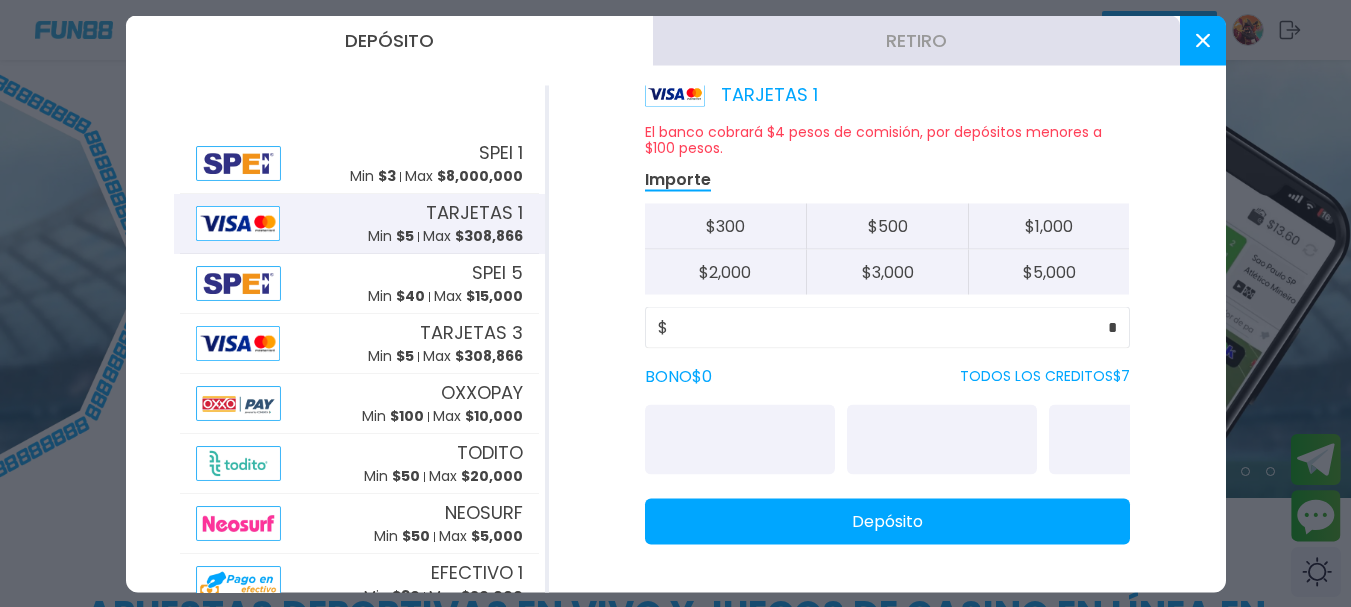 scroll, scrollTop: 53, scrollLeft: 0, axis: vertical 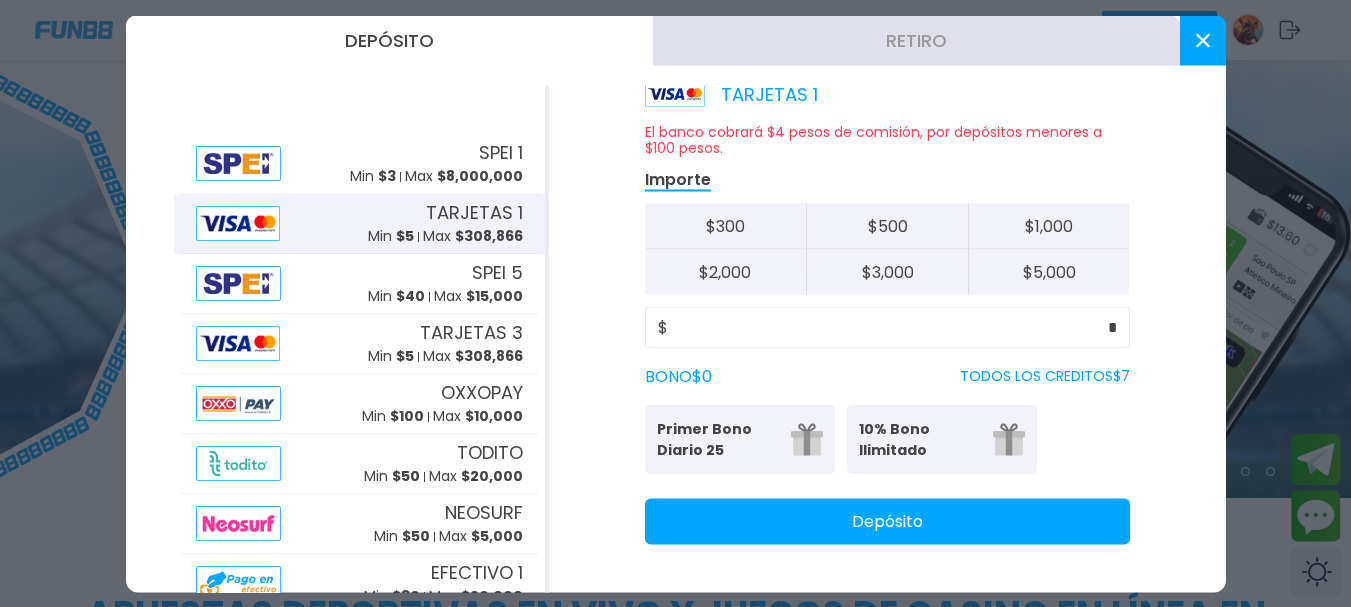 click on "Depósito" at bounding box center [887, 521] 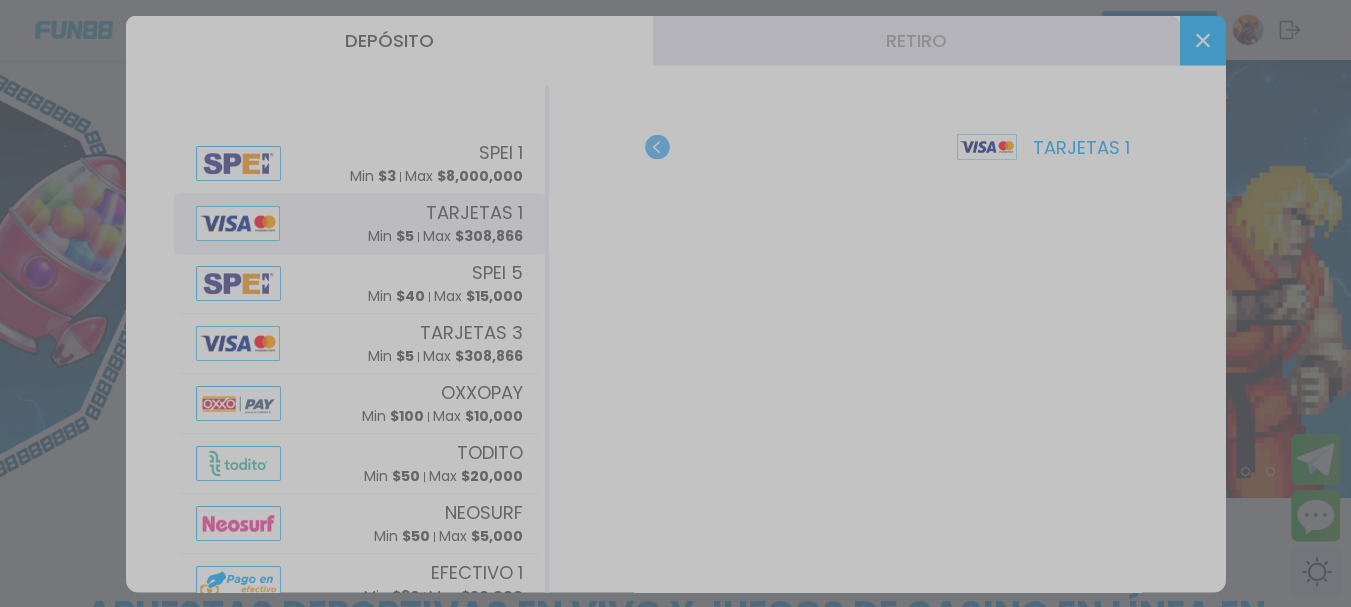 scroll, scrollTop: 0, scrollLeft: 0, axis: both 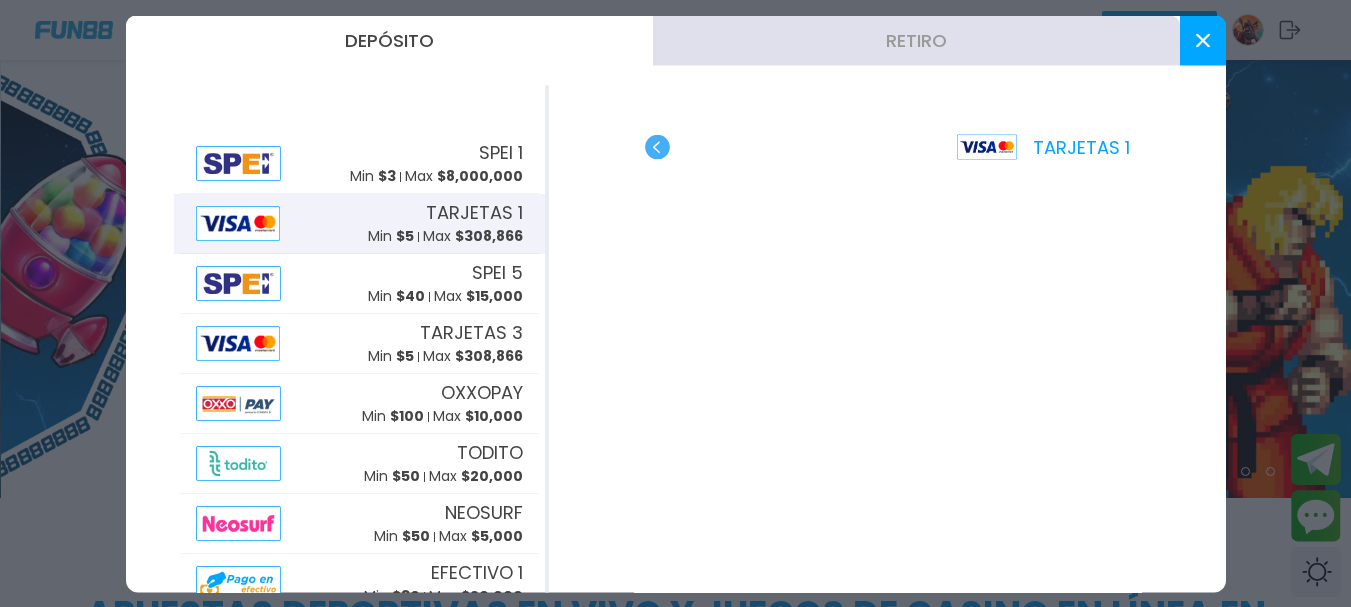 click 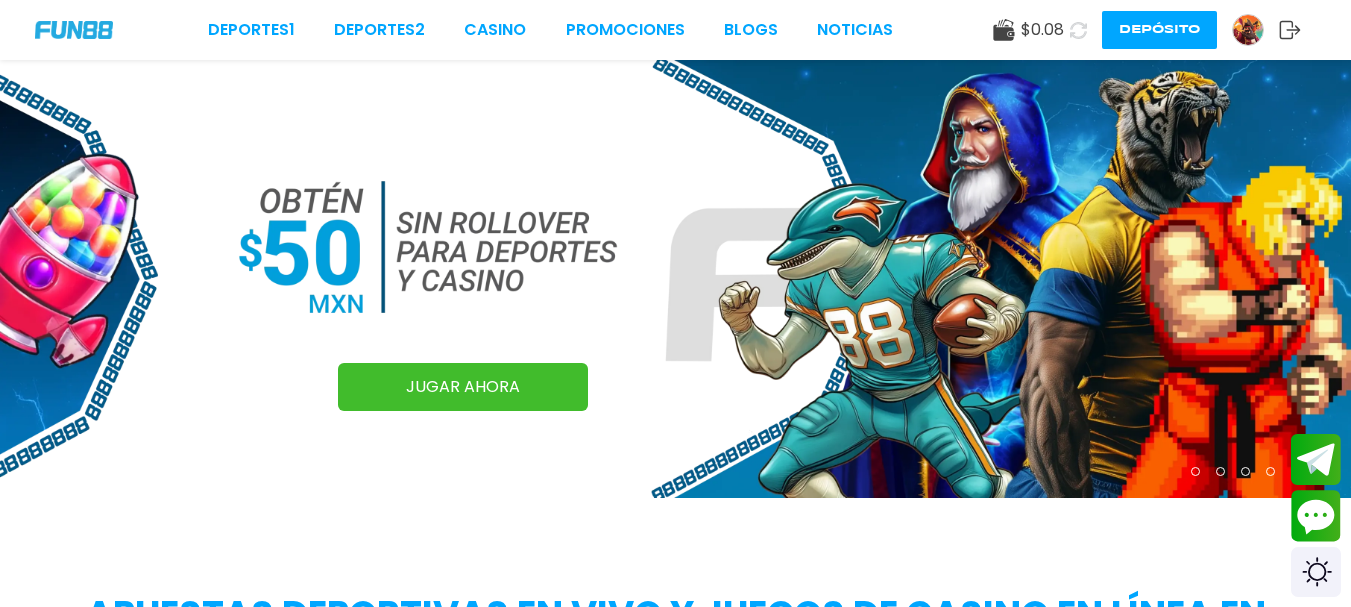 click 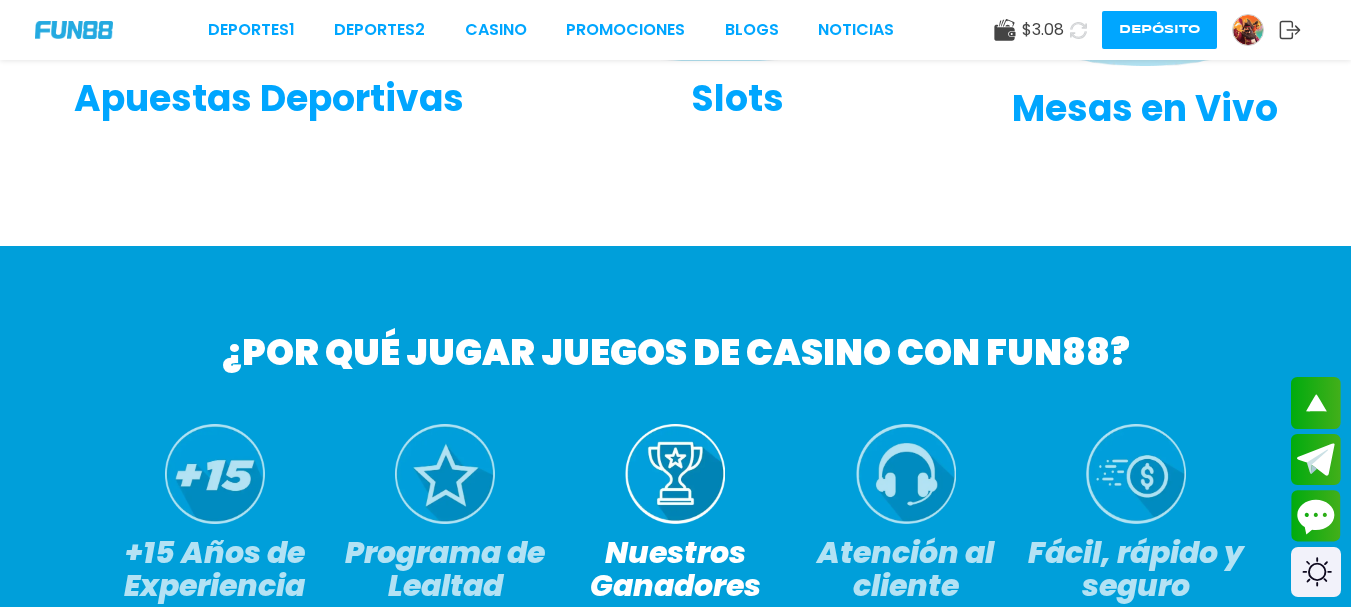 scroll, scrollTop: 1100, scrollLeft: 0, axis: vertical 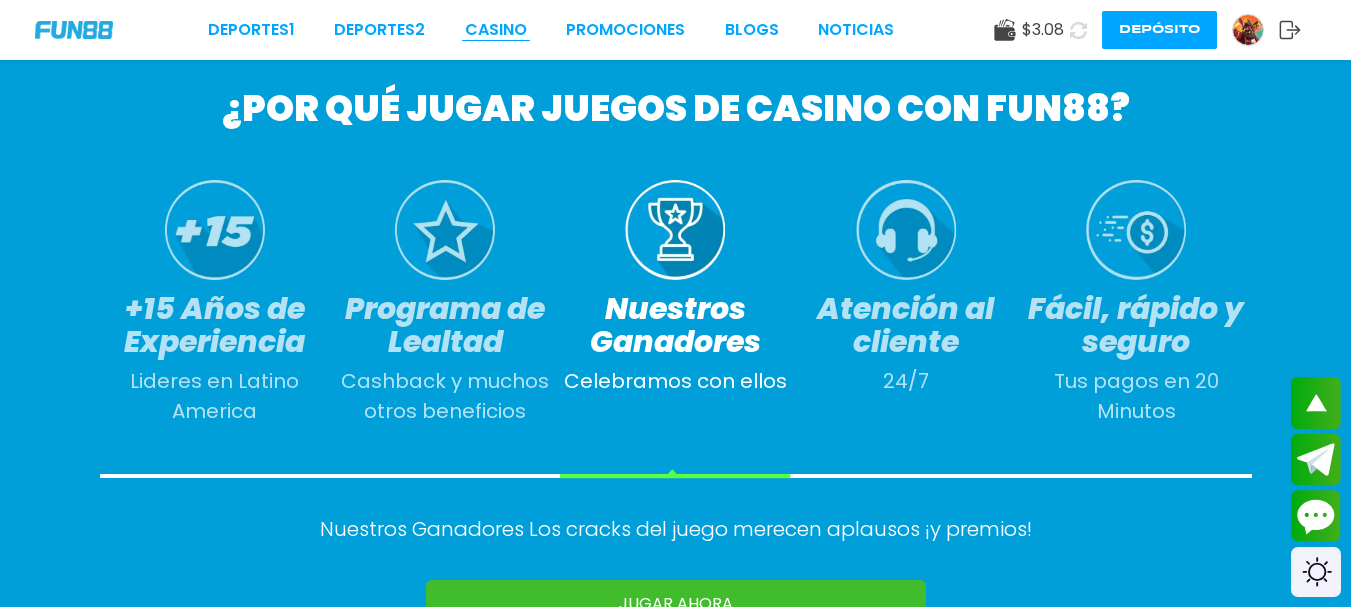 click on "CASINO" at bounding box center (496, 30) 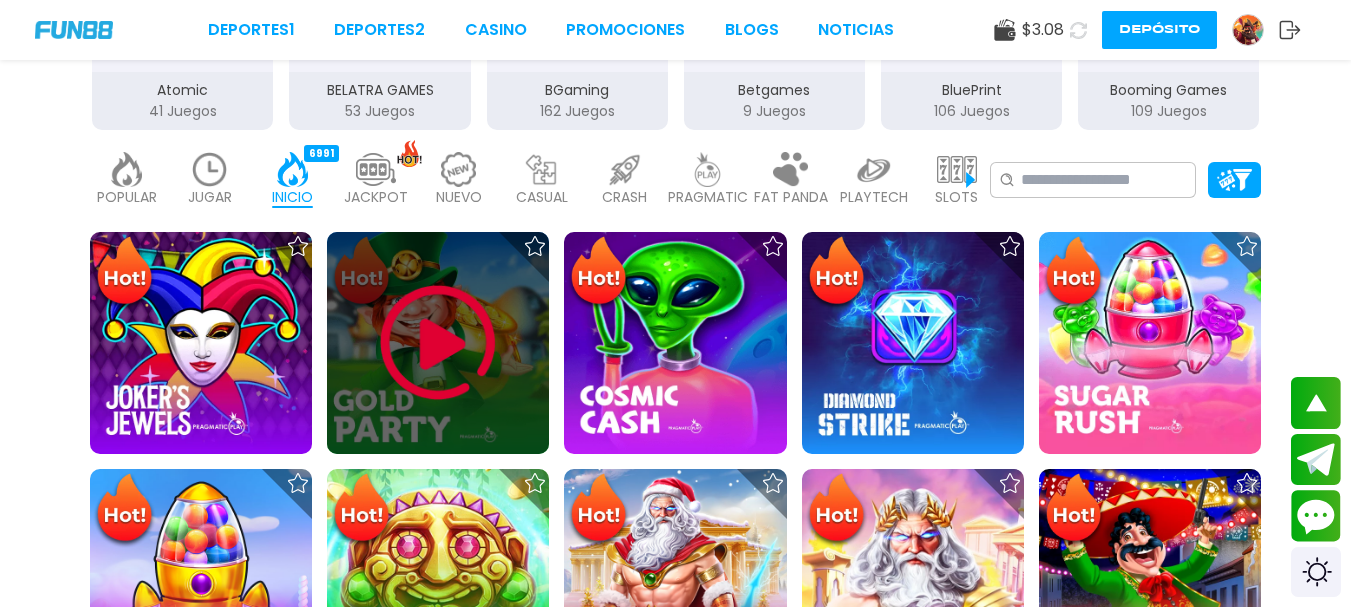 scroll, scrollTop: 446, scrollLeft: 0, axis: vertical 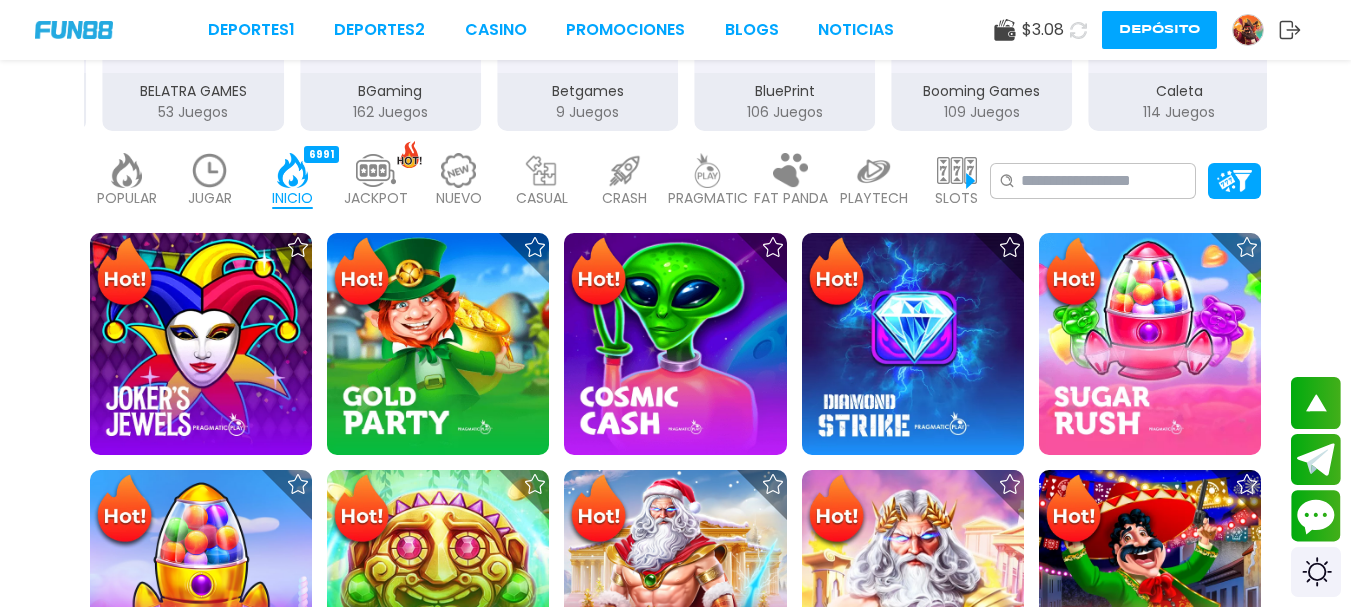 click on "JUGAR" at bounding box center (210, 198) 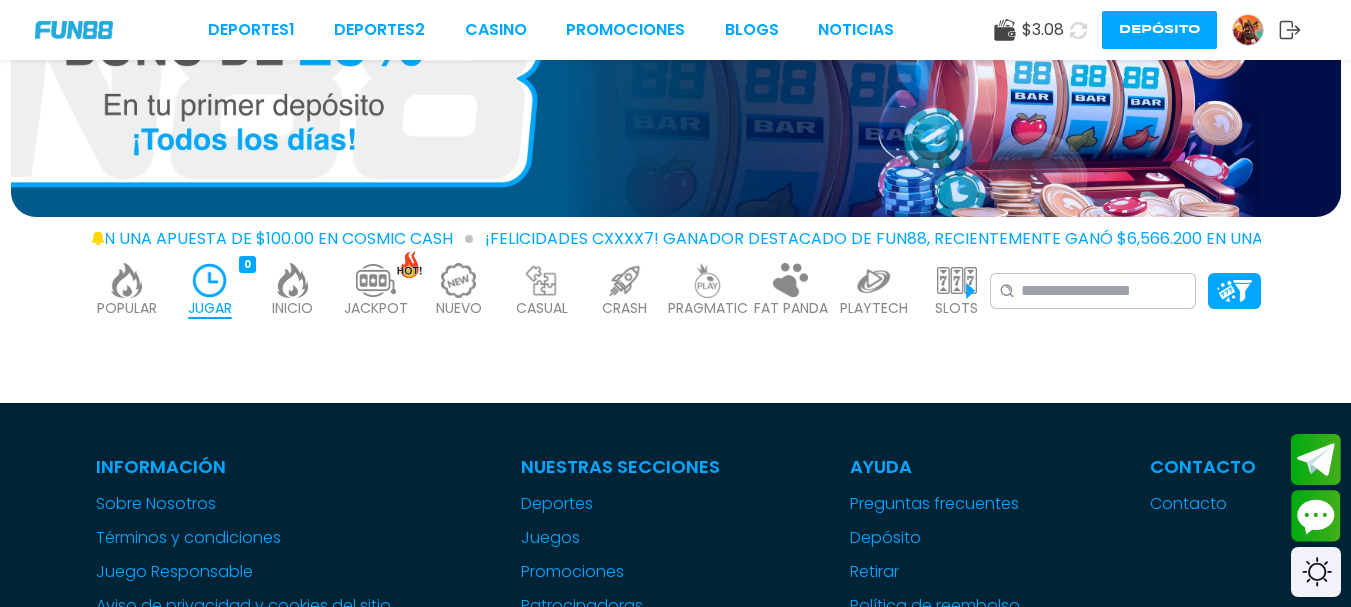 scroll, scrollTop: 111, scrollLeft: 0, axis: vertical 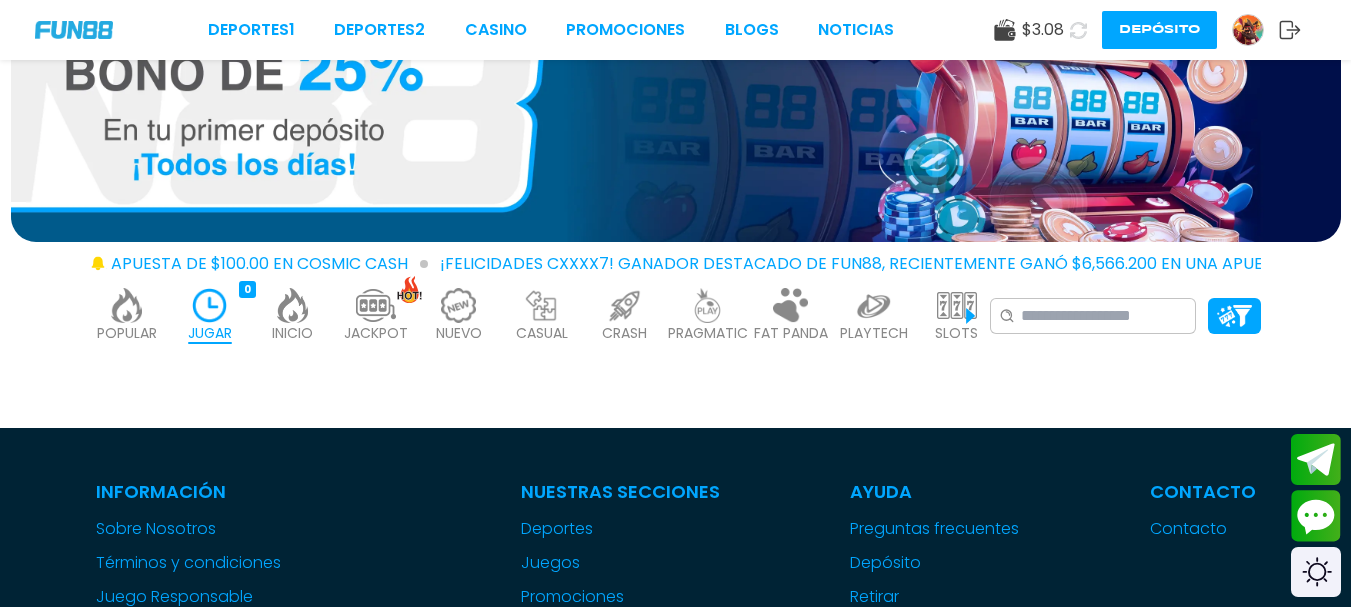 click at bounding box center [210, 305] 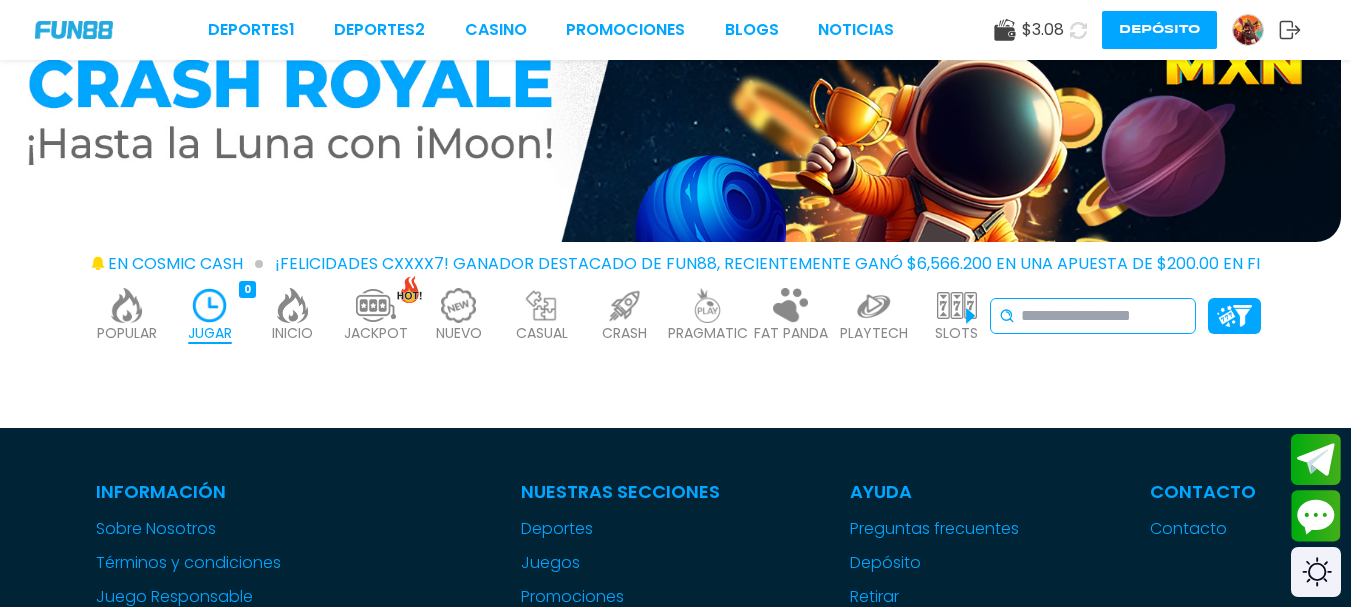 click at bounding box center (1104, 316) 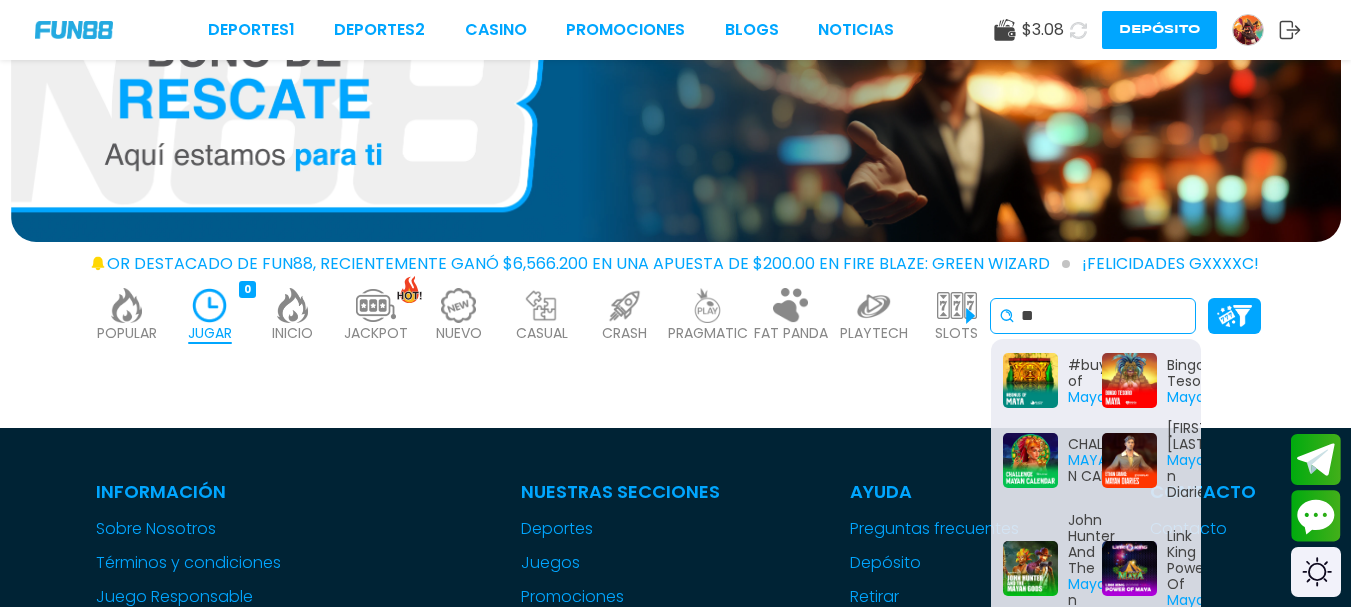 type on "*" 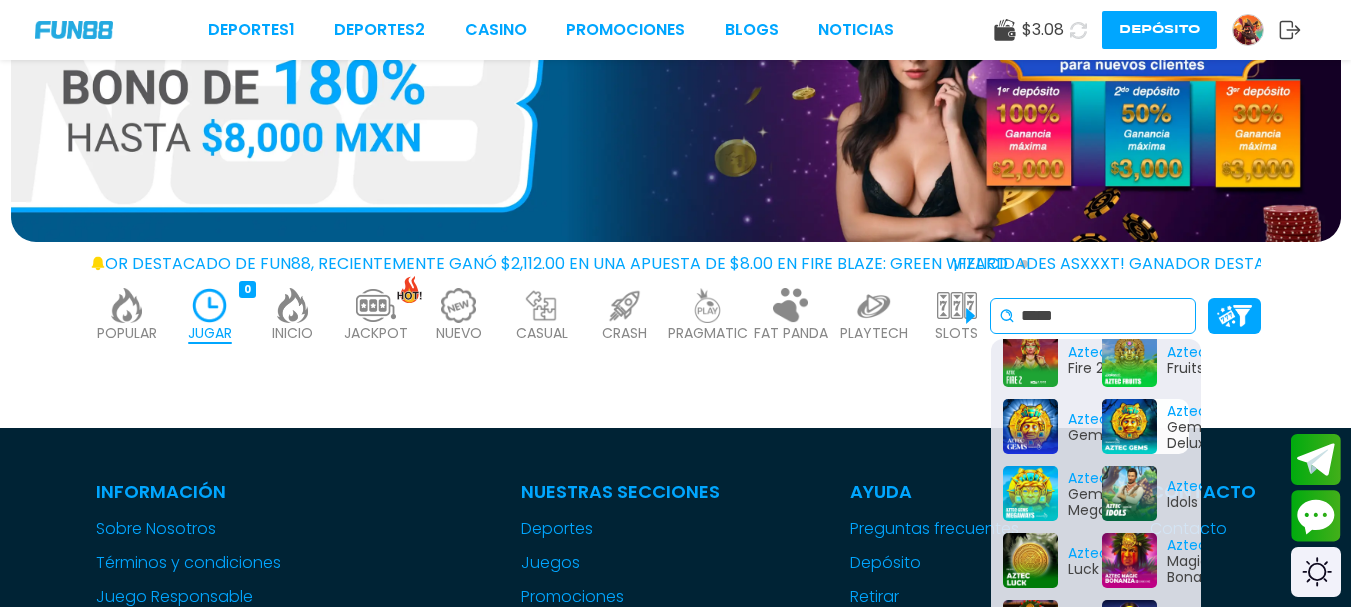 scroll, scrollTop: 288, scrollLeft: 0, axis: vertical 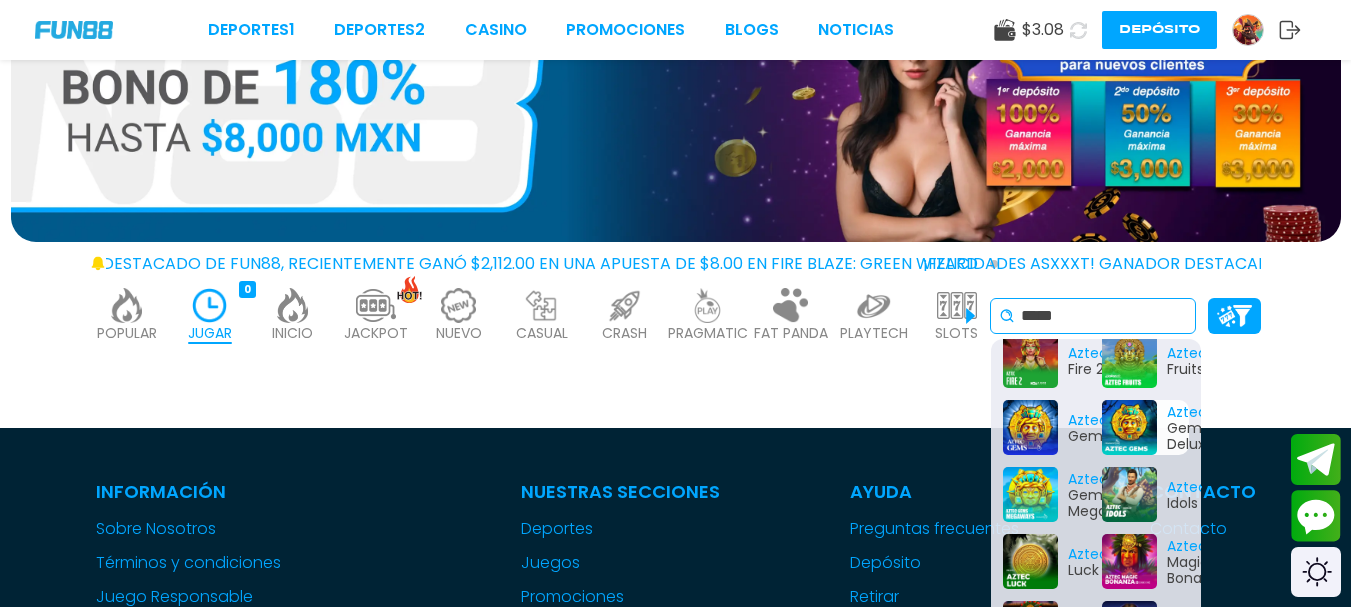 type on "*****" 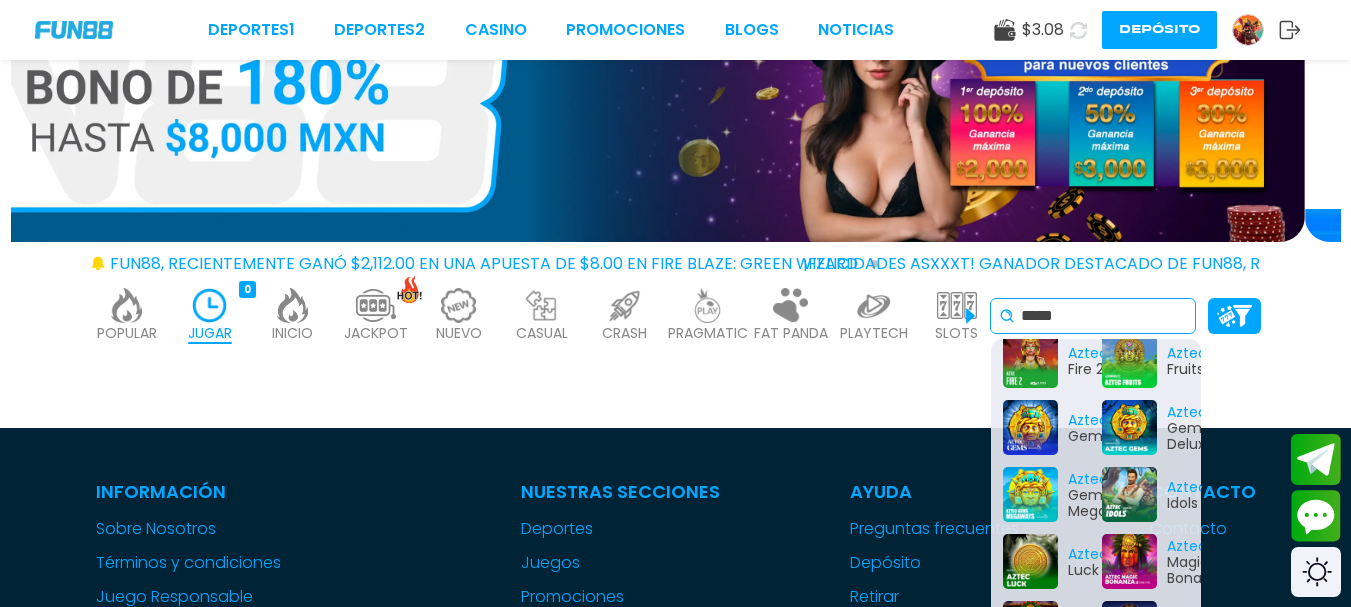 drag, startPoint x: 1120, startPoint y: 428, endPoint x: 1169, endPoint y: 319, distance: 119.507324 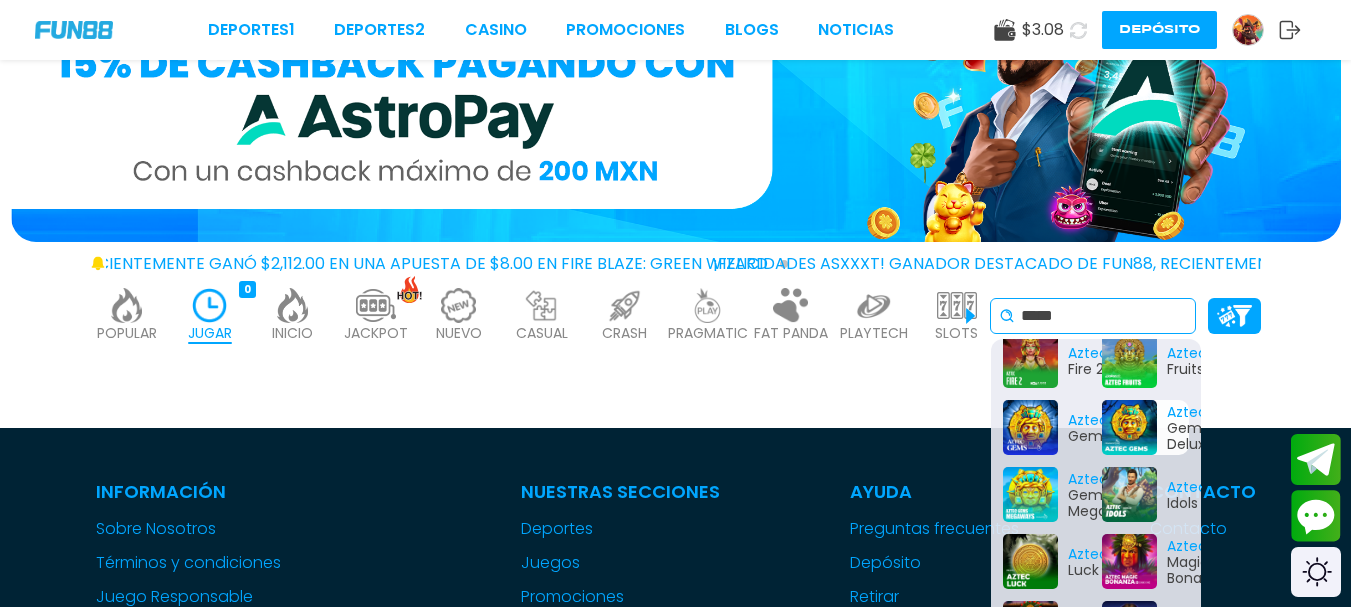 click on "Aztec  Gems Deluxe" at bounding box center (1145, 427) 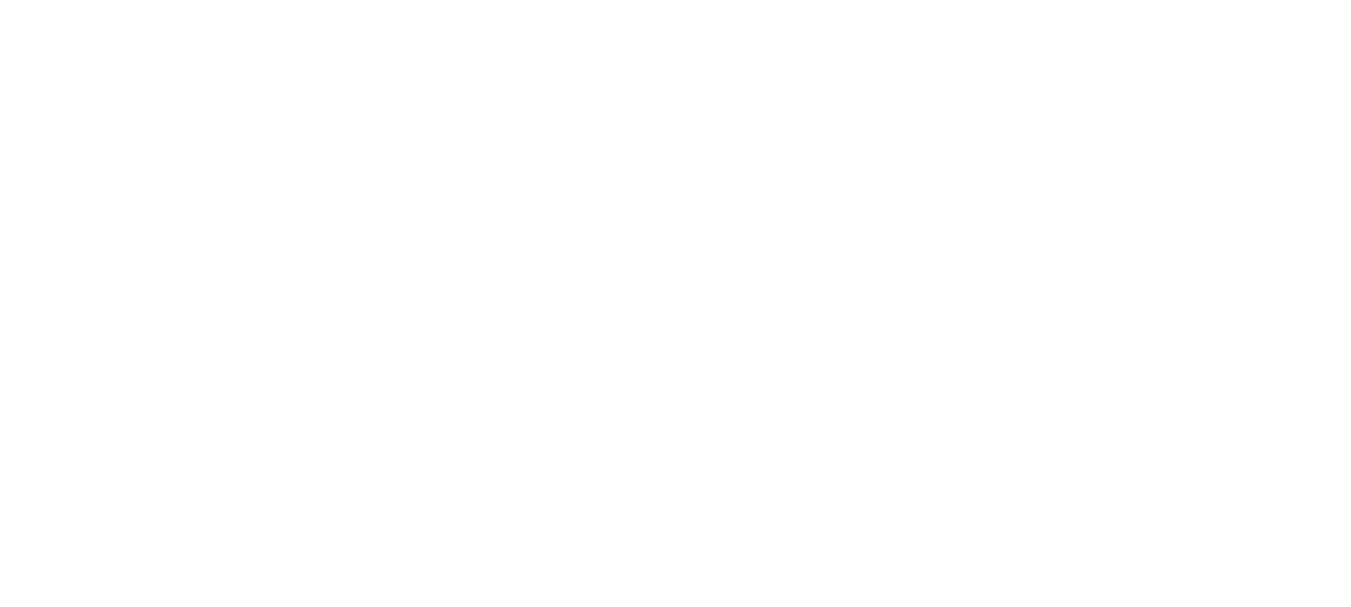 scroll, scrollTop: 0, scrollLeft: 0, axis: both 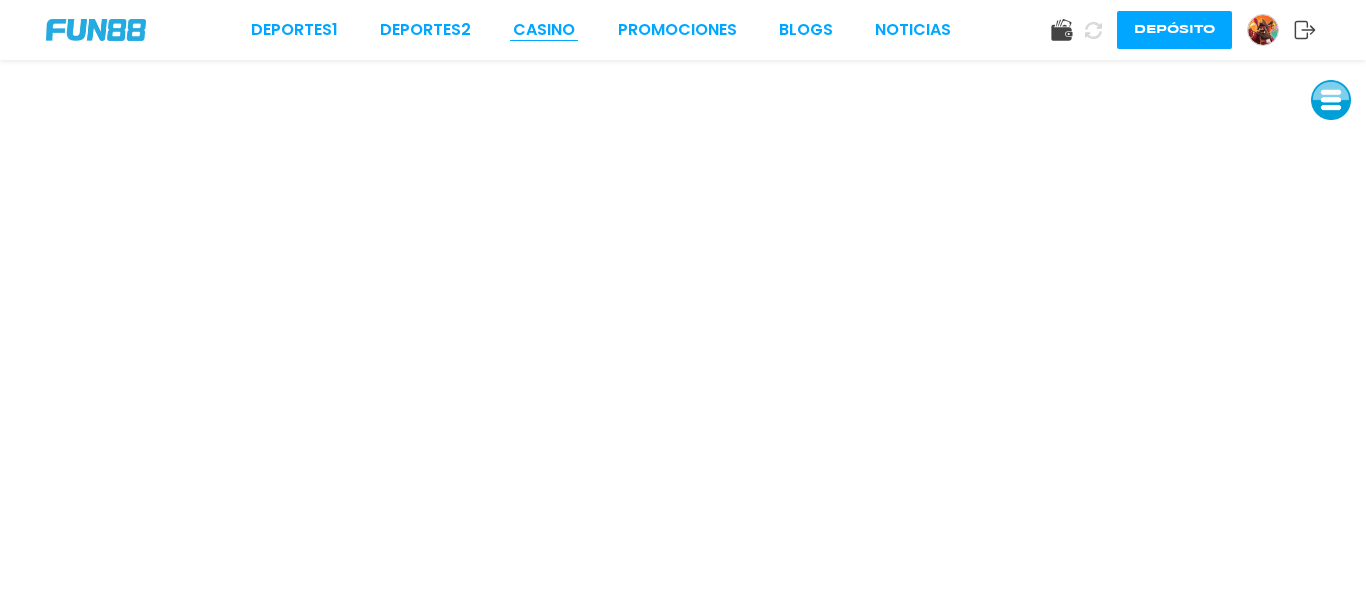 click on "CASINO" at bounding box center [544, 30] 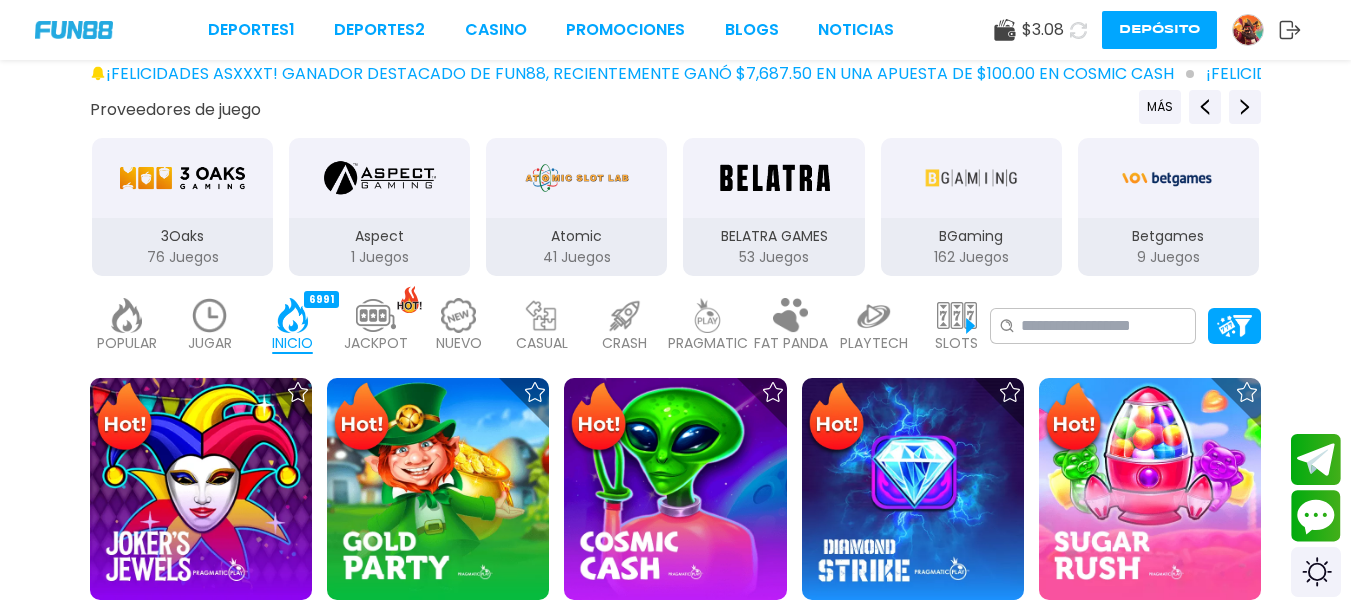 scroll, scrollTop: 363, scrollLeft: 0, axis: vertical 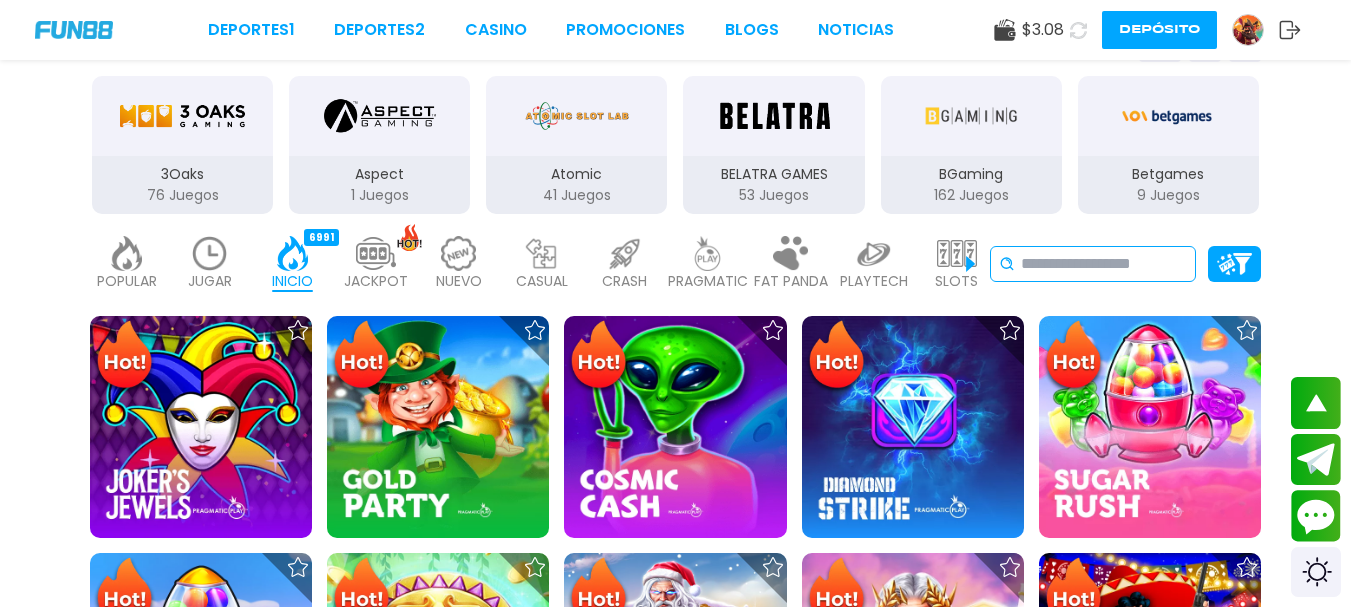 click at bounding box center [1104, 264] 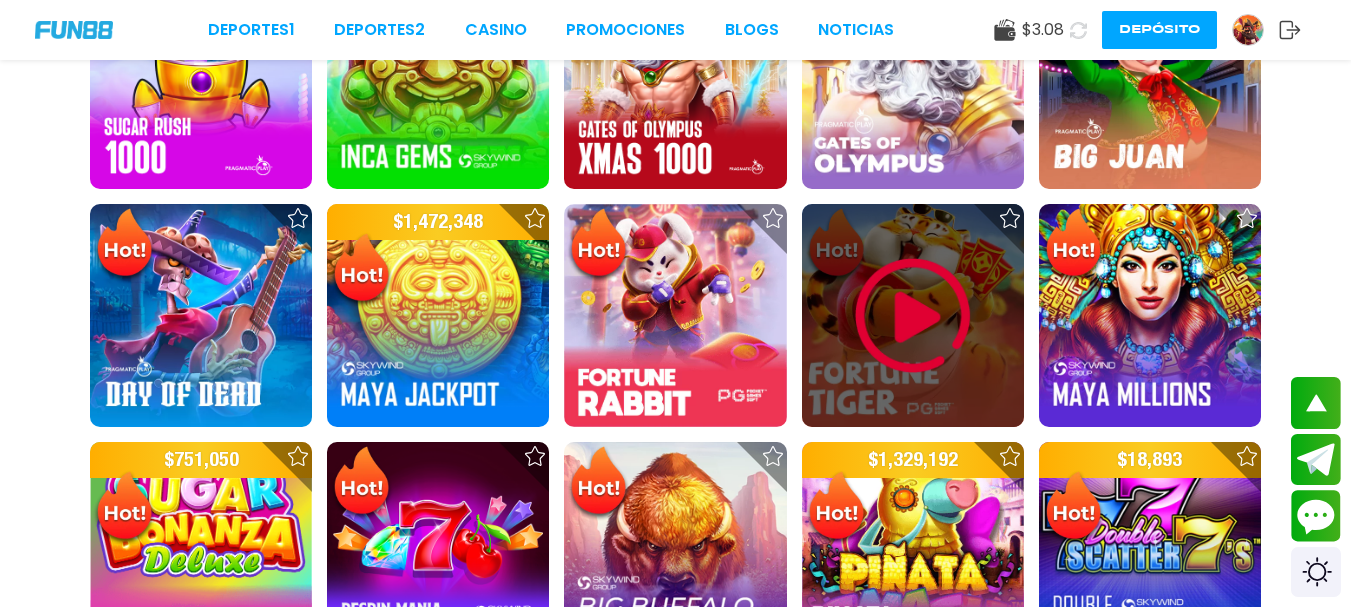 scroll, scrollTop: 953, scrollLeft: 0, axis: vertical 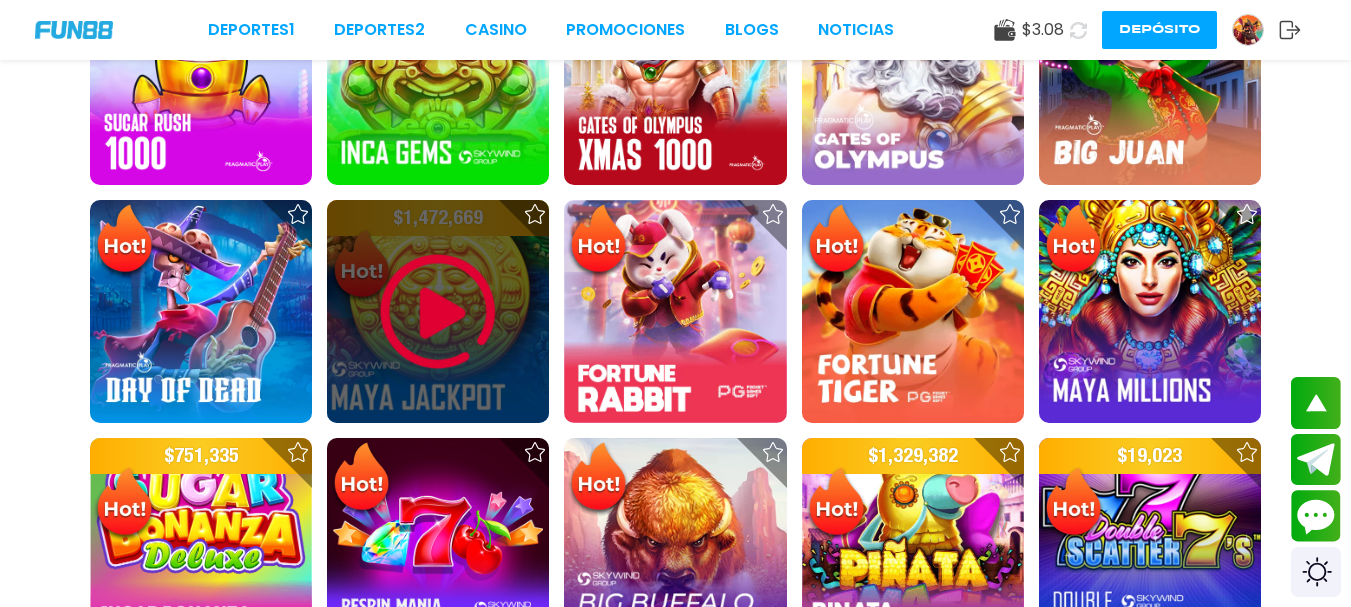 click at bounding box center (438, 312) 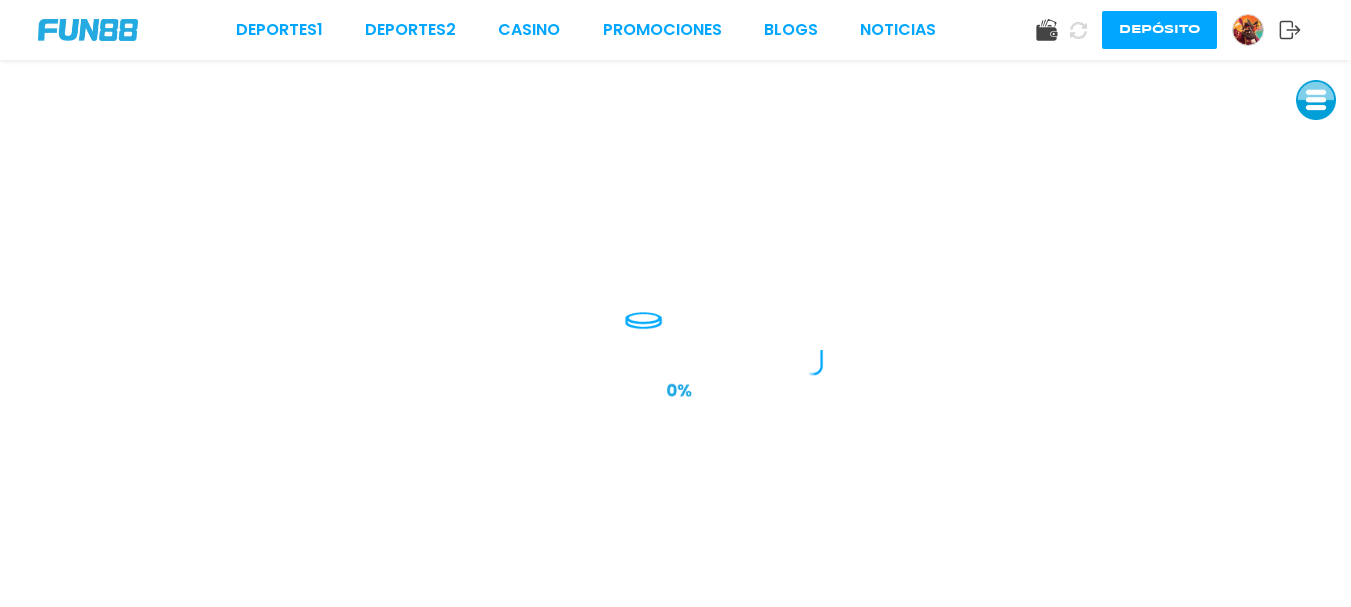 scroll, scrollTop: 0, scrollLeft: 0, axis: both 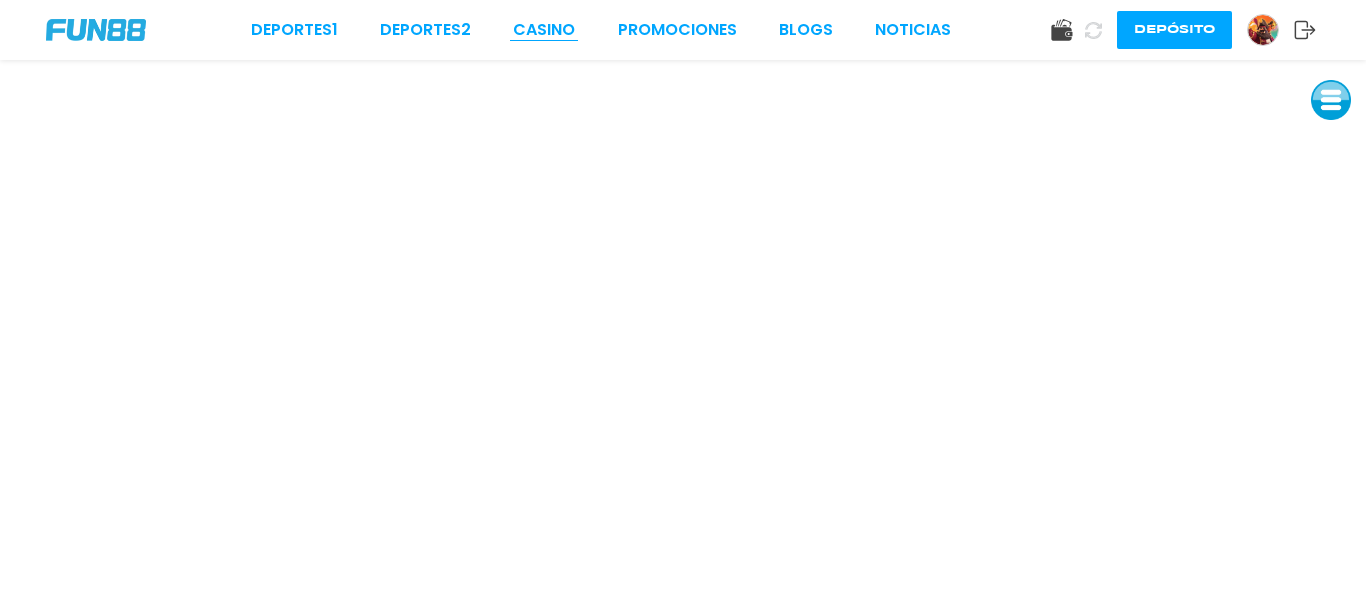 click on "CASINO" at bounding box center [544, 30] 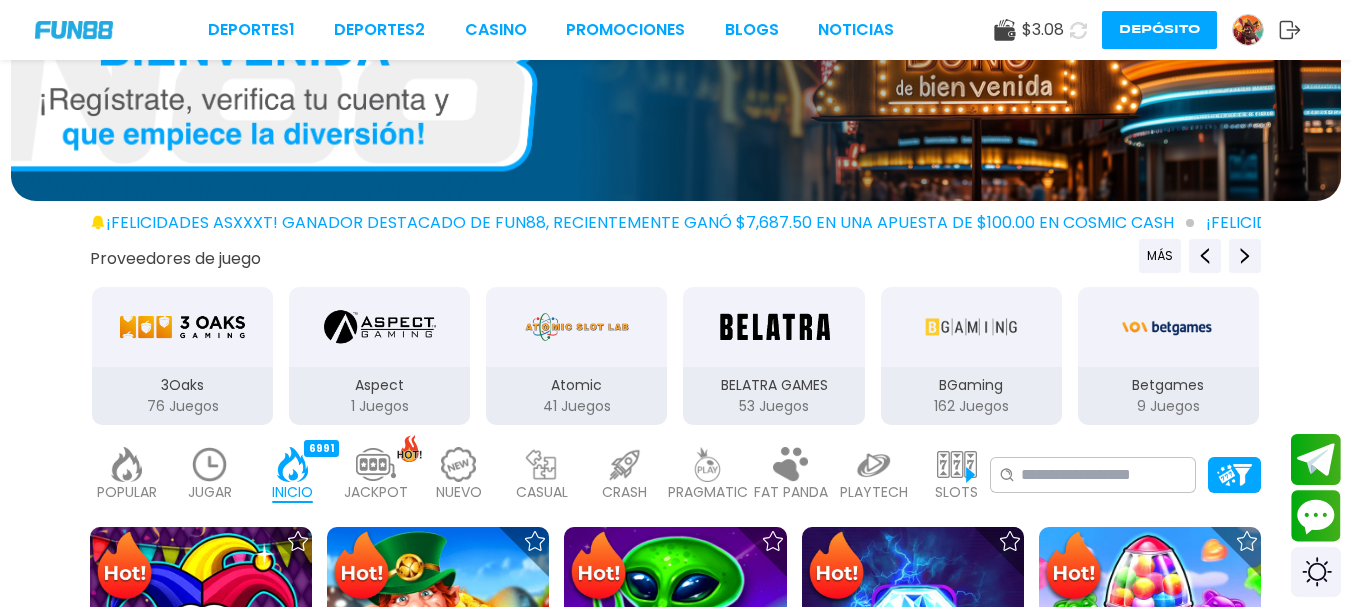 scroll, scrollTop: 188, scrollLeft: 0, axis: vertical 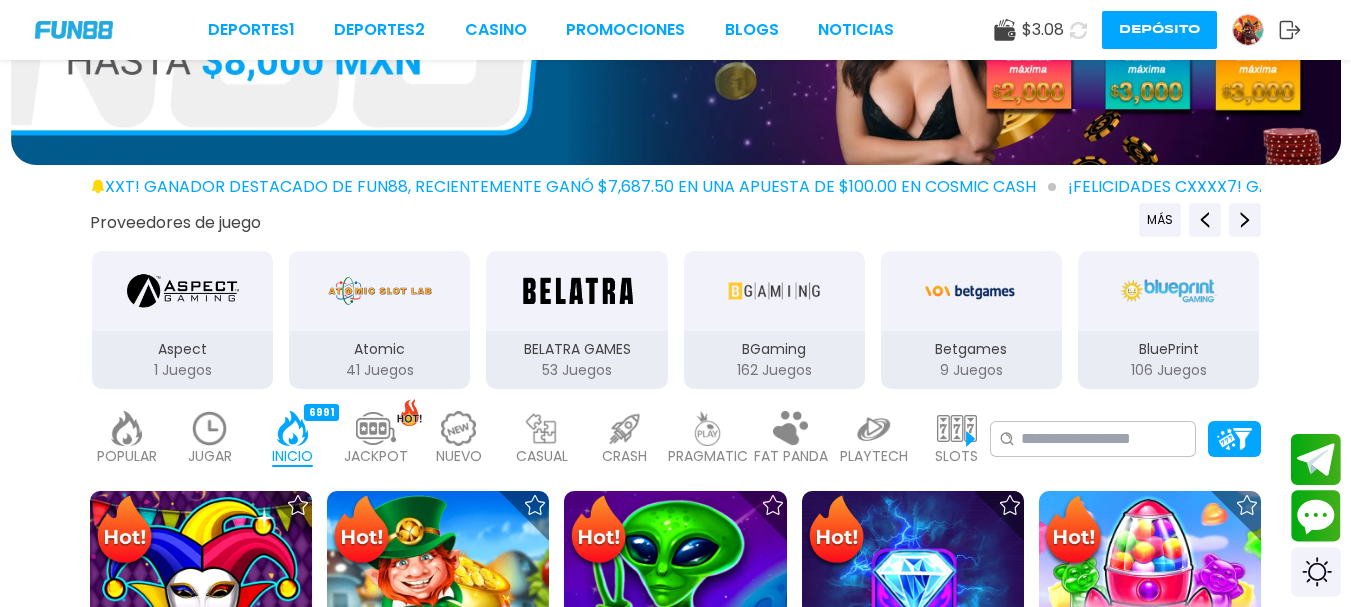click on "PRAGMATIC" at bounding box center [708, 456] 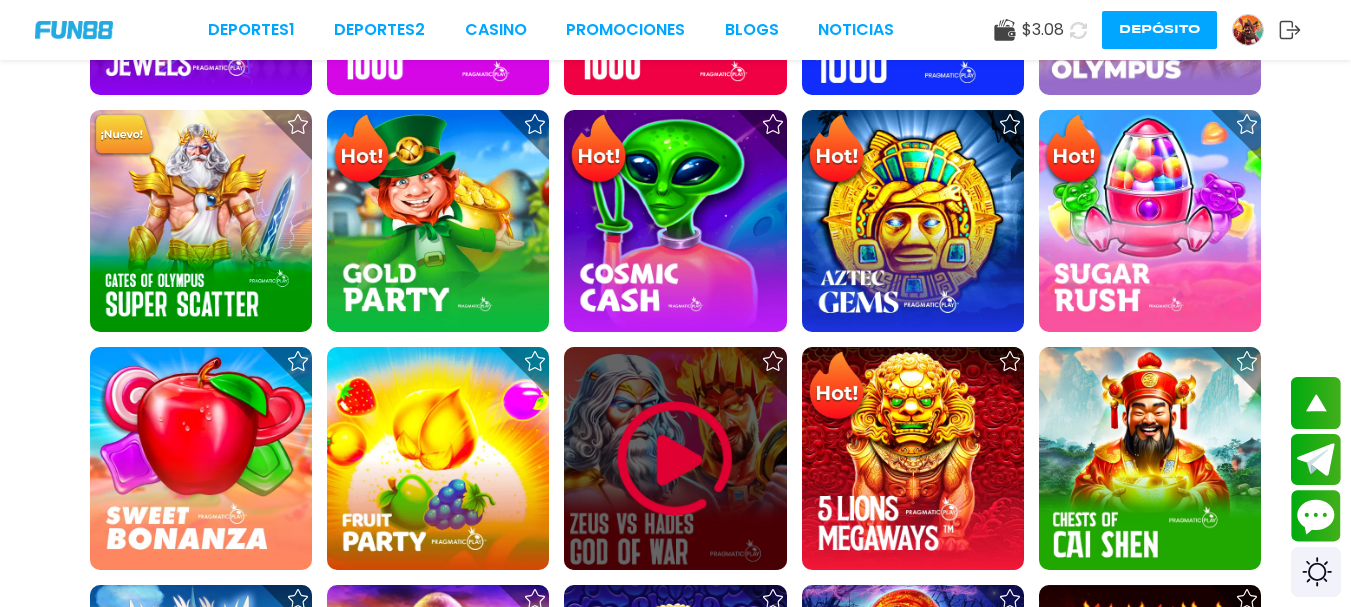 scroll, scrollTop: 834, scrollLeft: 0, axis: vertical 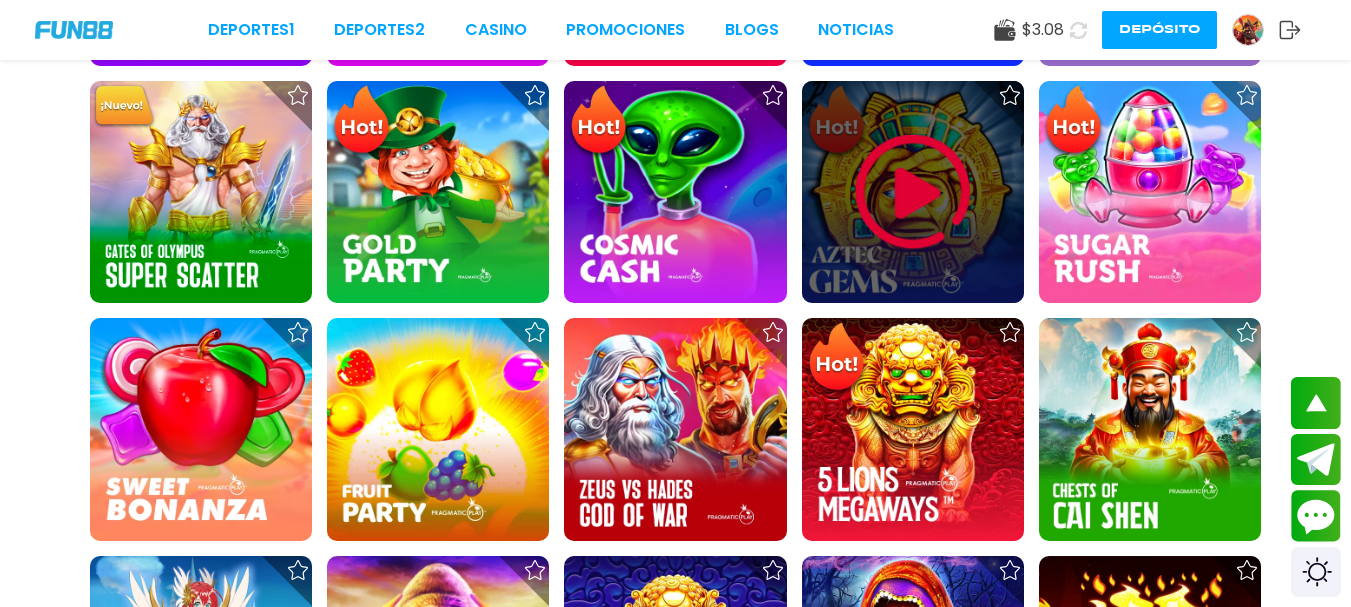 drag, startPoint x: 885, startPoint y: 216, endPoint x: 920, endPoint y: 183, distance: 48.104053 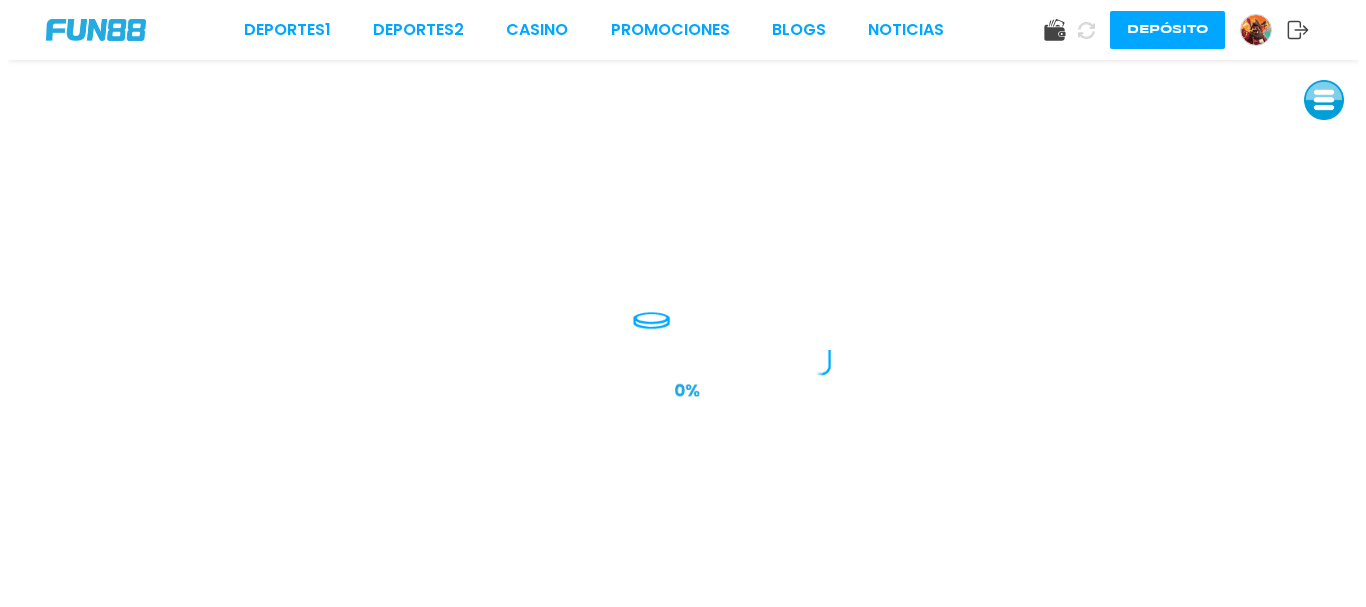 scroll, scrollTop: 0, scrollLeft: 0, axis: both 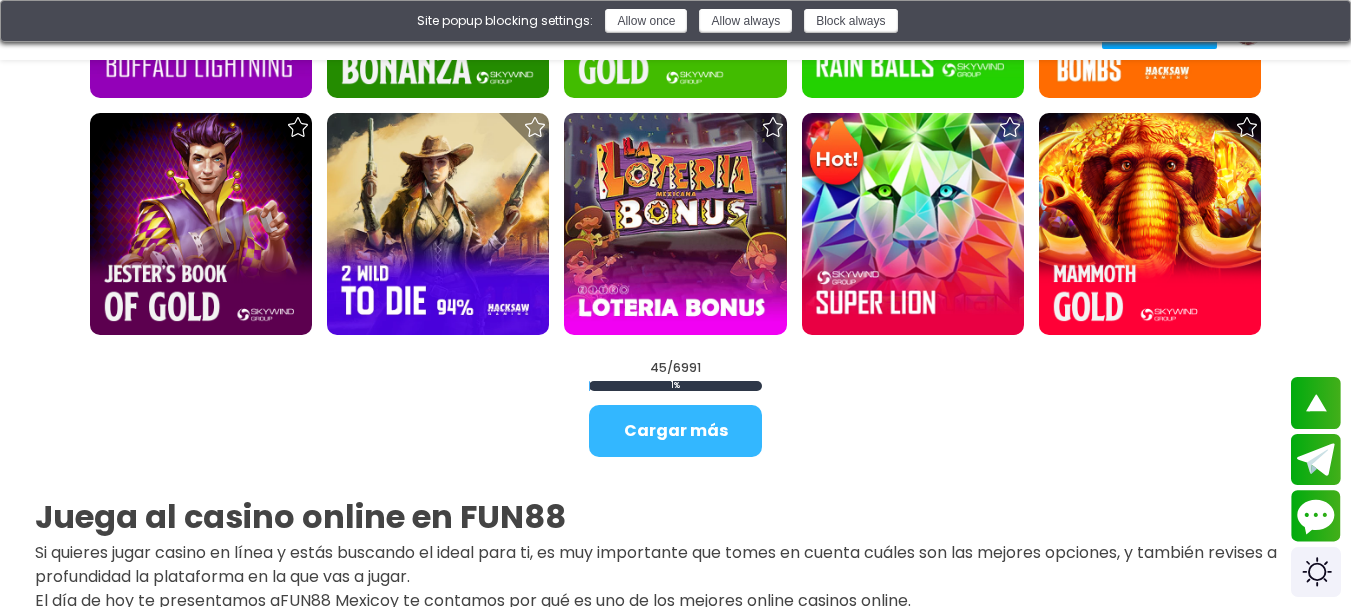 click on "Cargar más" at bounding box center (675, 431) 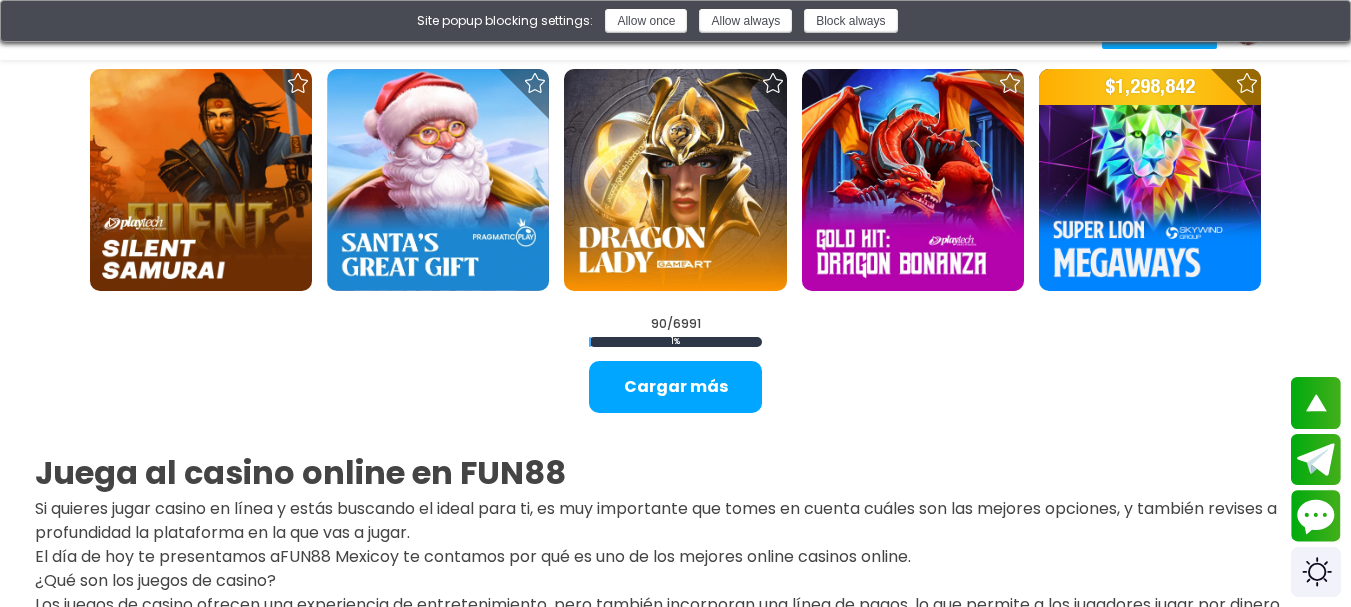 scroll, scrollTop: 4650, scrollLeft: 0, axis: vertical 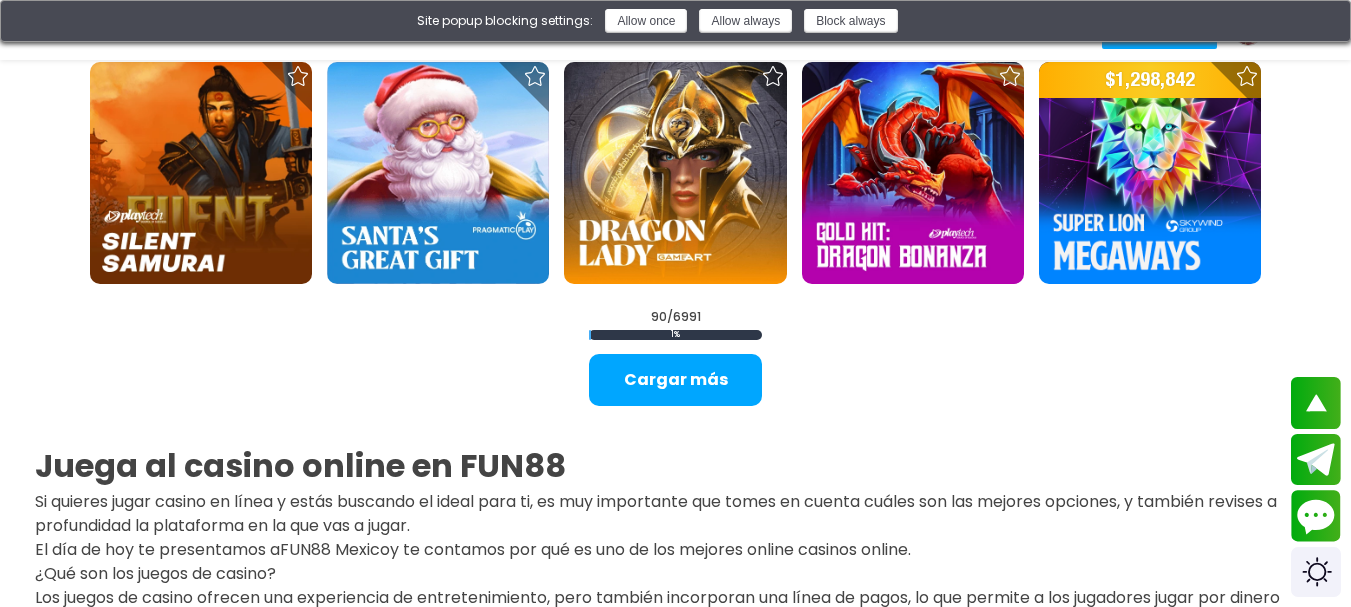 click on "¡FELICIDADES asxxxt! GANADOR DESTACADO DE FUN88, RECIENTEMENTE GANÓ $7,687.50 EN UNA APUESTA DE $100.00 EN Cosmic Cash ¡FELICIDADES cxxxx7! GANADOR DESTACADO DE FUN88, RECIENTEMENTE GANÓ $6,566.200 EN UNA APUESTA DE $200.00 EN Fire Blaze: Green Wizard ¡FELICIDADES gxxxxc! GANADOR DESTACADO DE FUN88, RECIENTEMENTE GANÓ $2,112.00 EN UNA APUESTA DE $8.00 EN Fire Blaze: Green Wizard Proveedores de juego MÁS 3Oaks 76 Juegos Aspect 1 Juegos Atomic 41 Juegos BELATRA GAMES 53 Juegos BGaming 162 Juegos Betgames 9 Juegos BluePrint 106 Juegos Booming Games 109 Juegos Caleta 114 Juegos EVOPLAY 211 Juegos Endorphina 168 Juegos Everymatrix 130 Juegos Evolution 339 Juegos Expanse 47 Juegos Ezugi 95 Juegos FC 45 Juegos GameArt 87 Juegos Games Global 79 Juegos GamoMat 192 Juegos Habanero 207 Juegos Hacksaw 458 Juegos IMoon 3 Juegos InBet 434 Juegos IndigoMagic 53 Juegos JiLi 168 Juegos Kalamba 111 Juegos Kiron 27 Juegos MICRO GAMING 326 Juegos MPlay 20" at bounding box center (675, -1213) 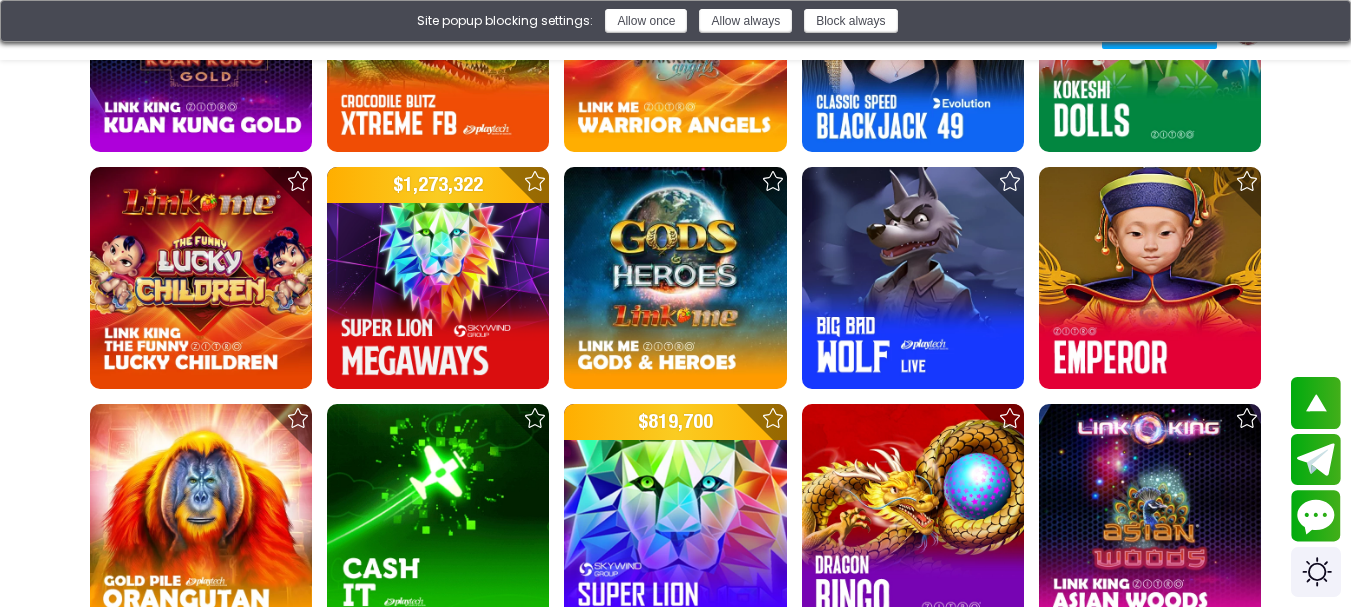 scroll, scrollTop: 4061, scrollLeft: 0, axis: vertical 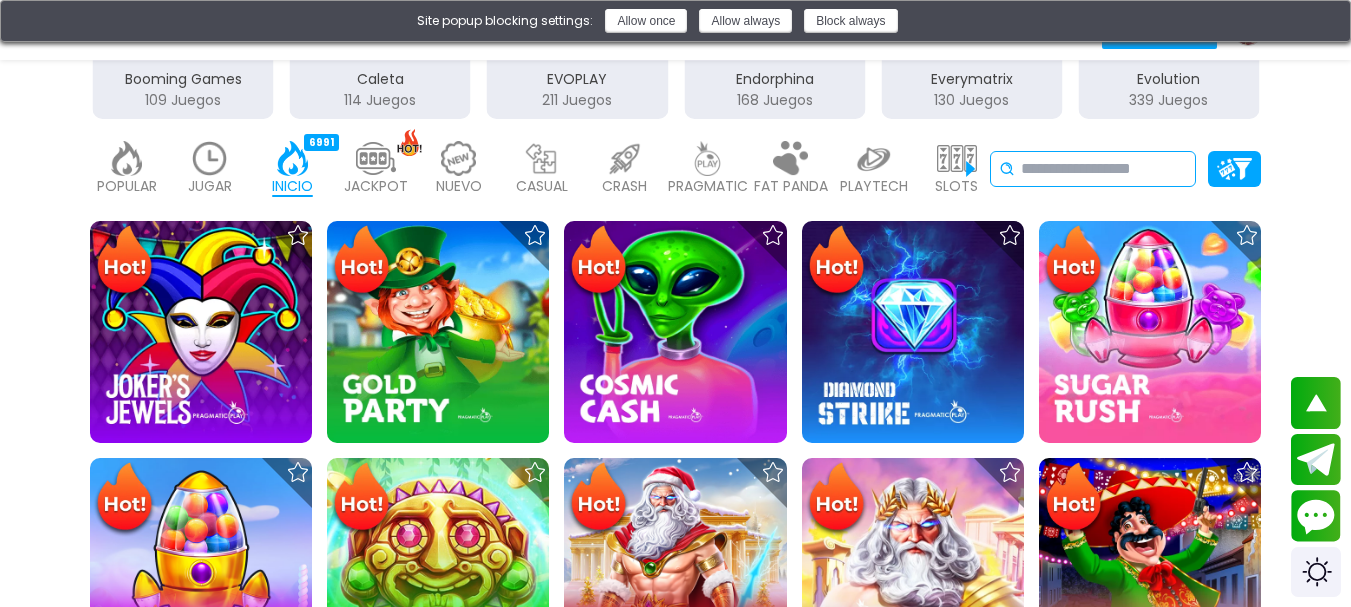 click at bounding box center [1104, 169] 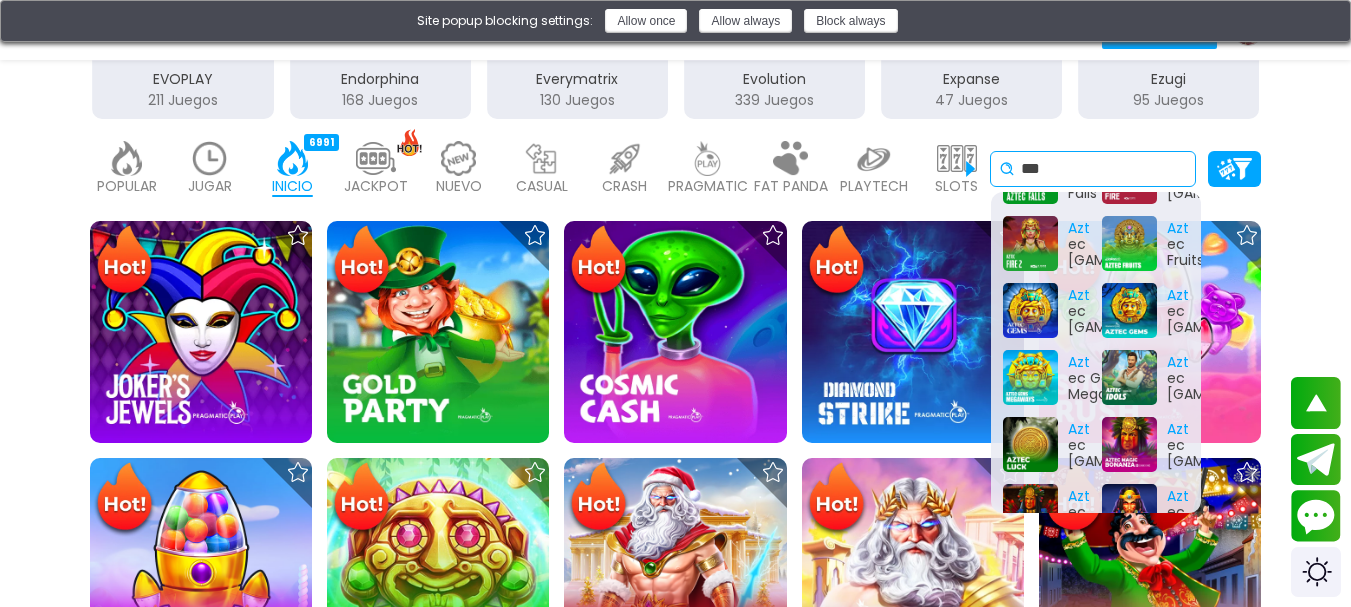 scroll, scrollTop: 268, scrollLeft: 0, axis: vertical 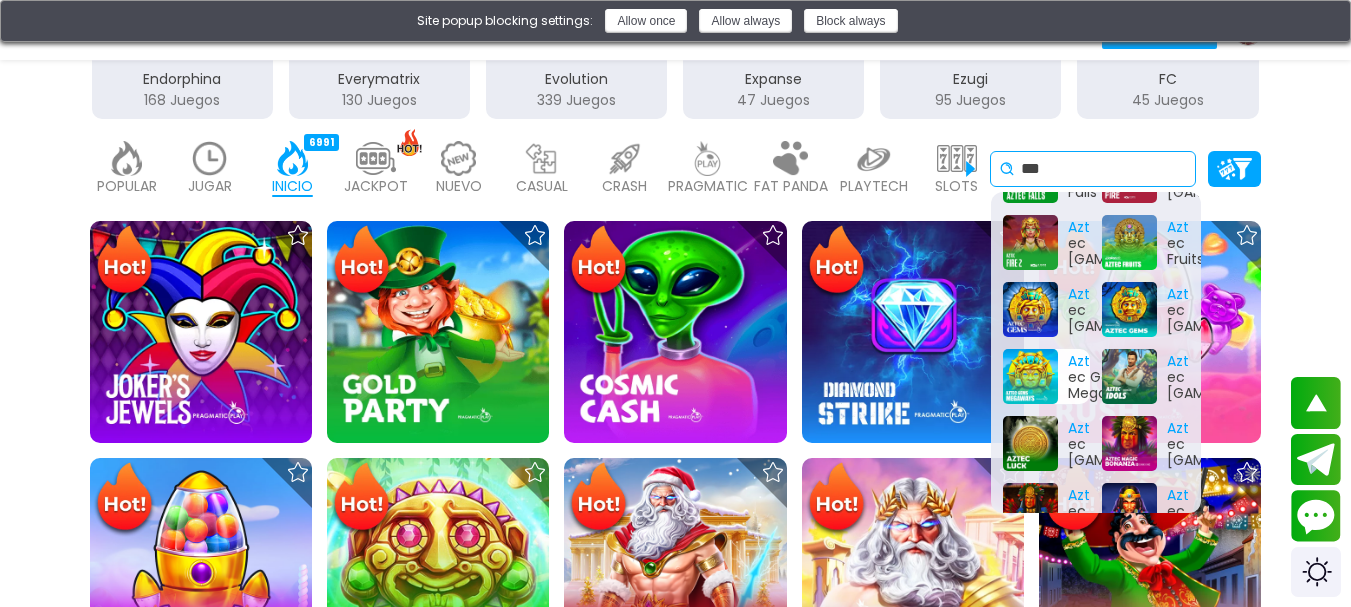 type on "***" 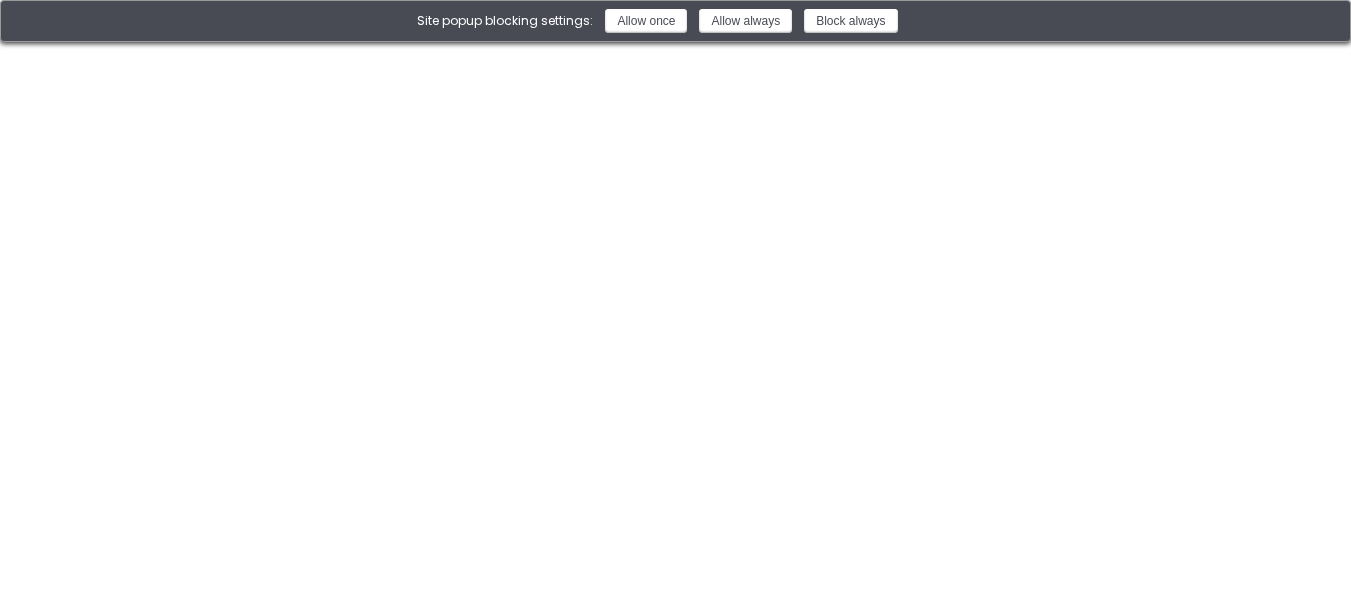 scroll, scrollTop: 0, scrollLeft: 0, axis: both 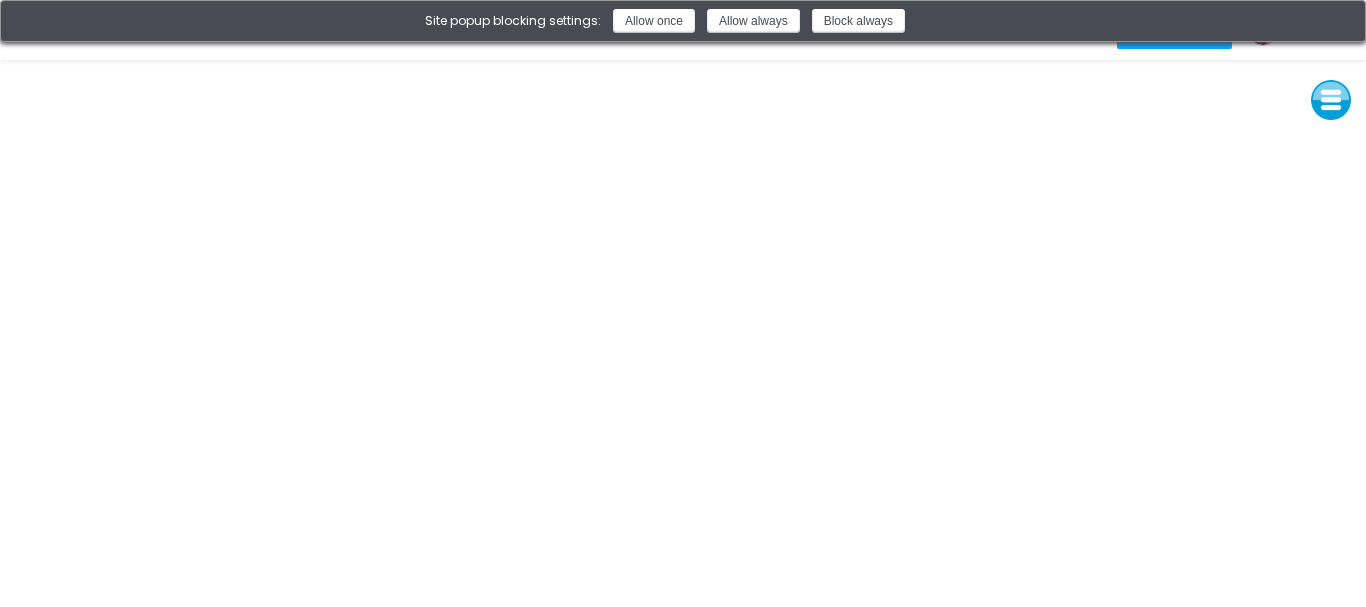 click at bounding box center (1337, 21) 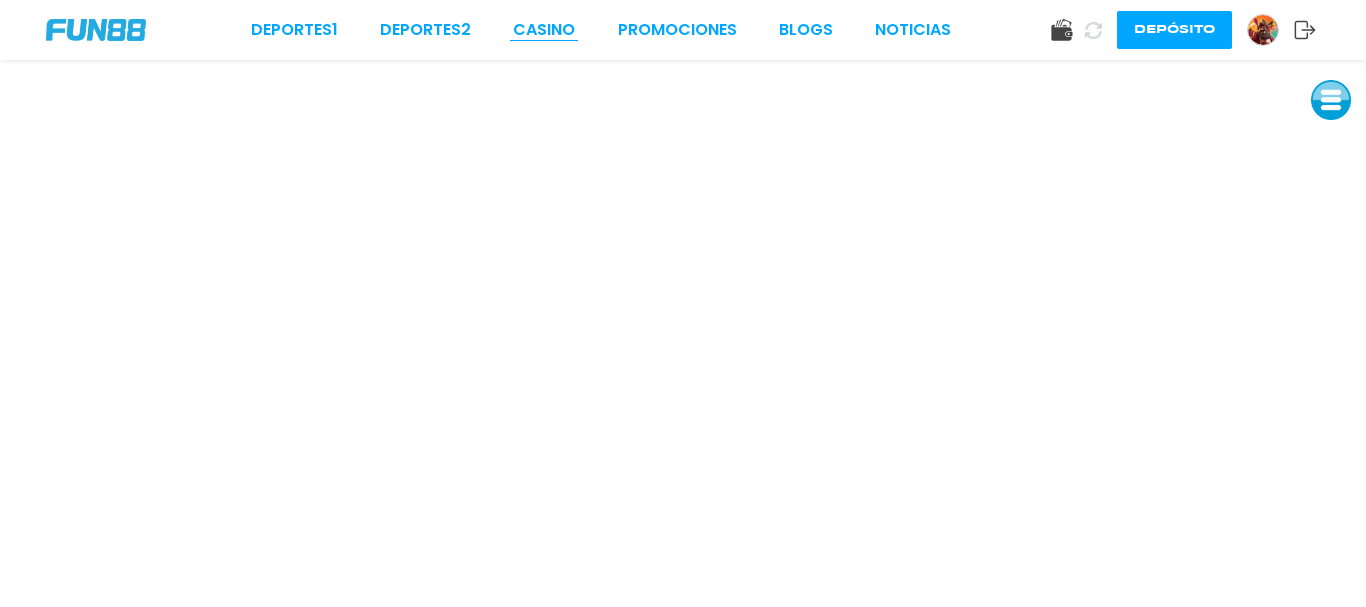 click on "CASINO" at bounding box center [544, 30] 